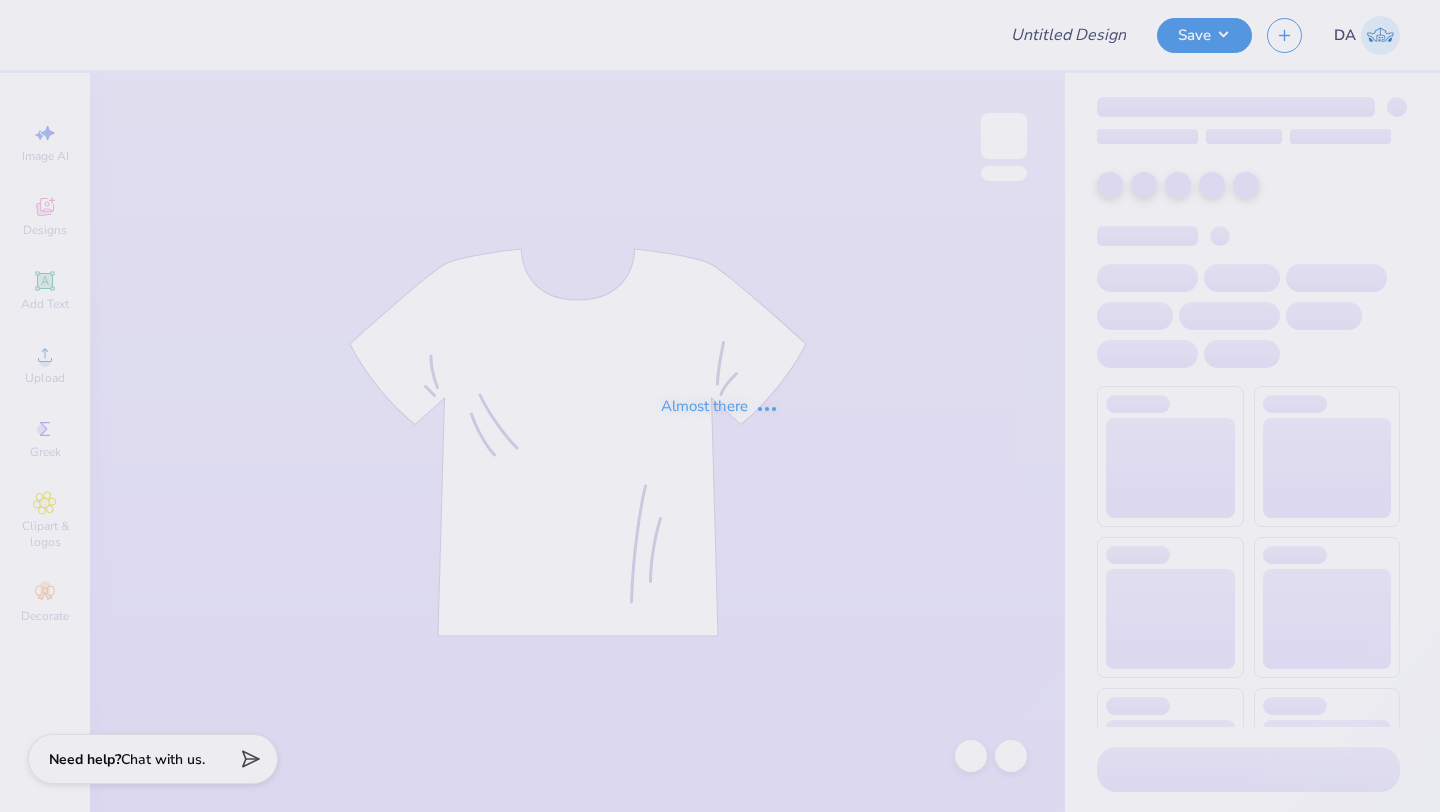 scroll, scrollTop: 0, scrollLeft: 0, axis: both 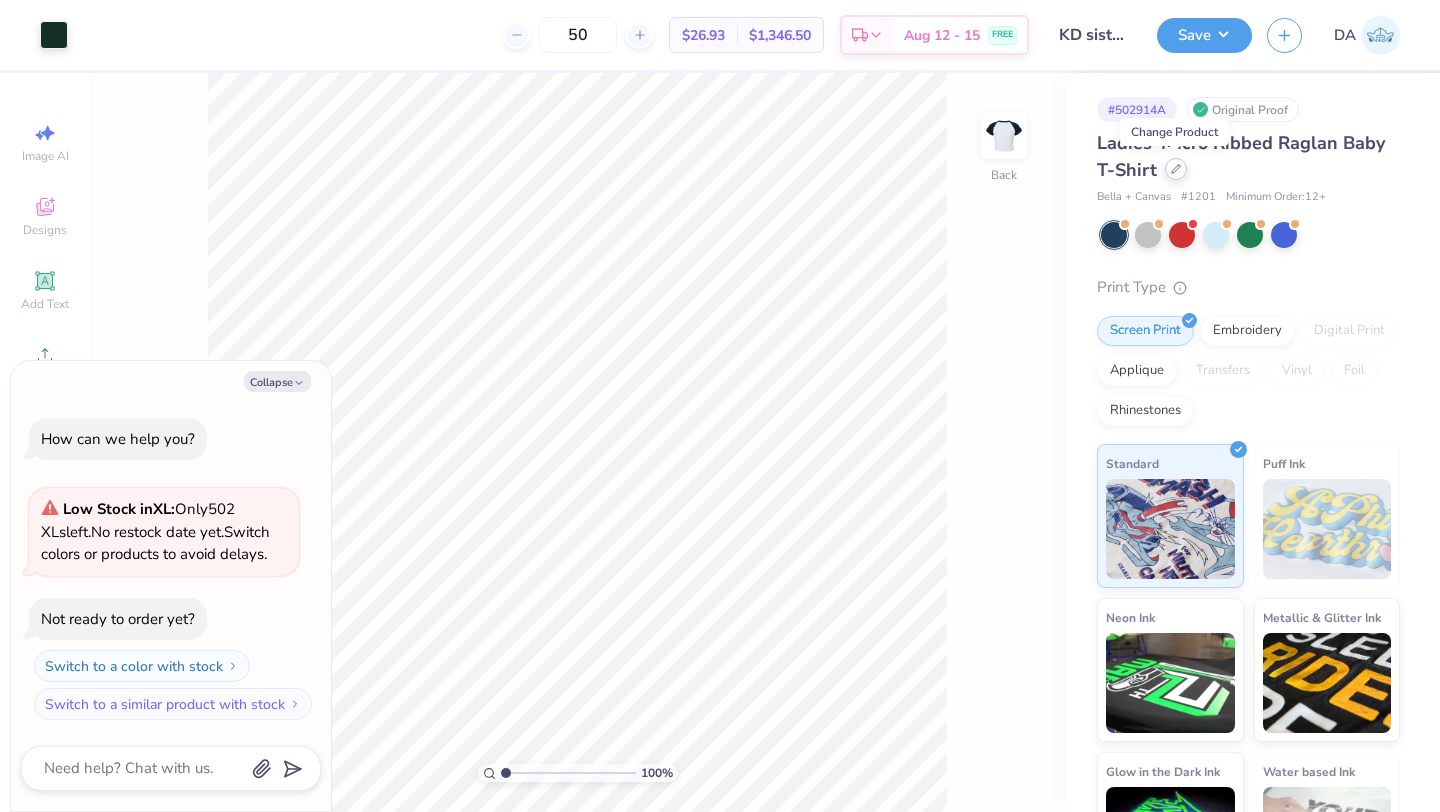 click at bounding box center (1176, 169) 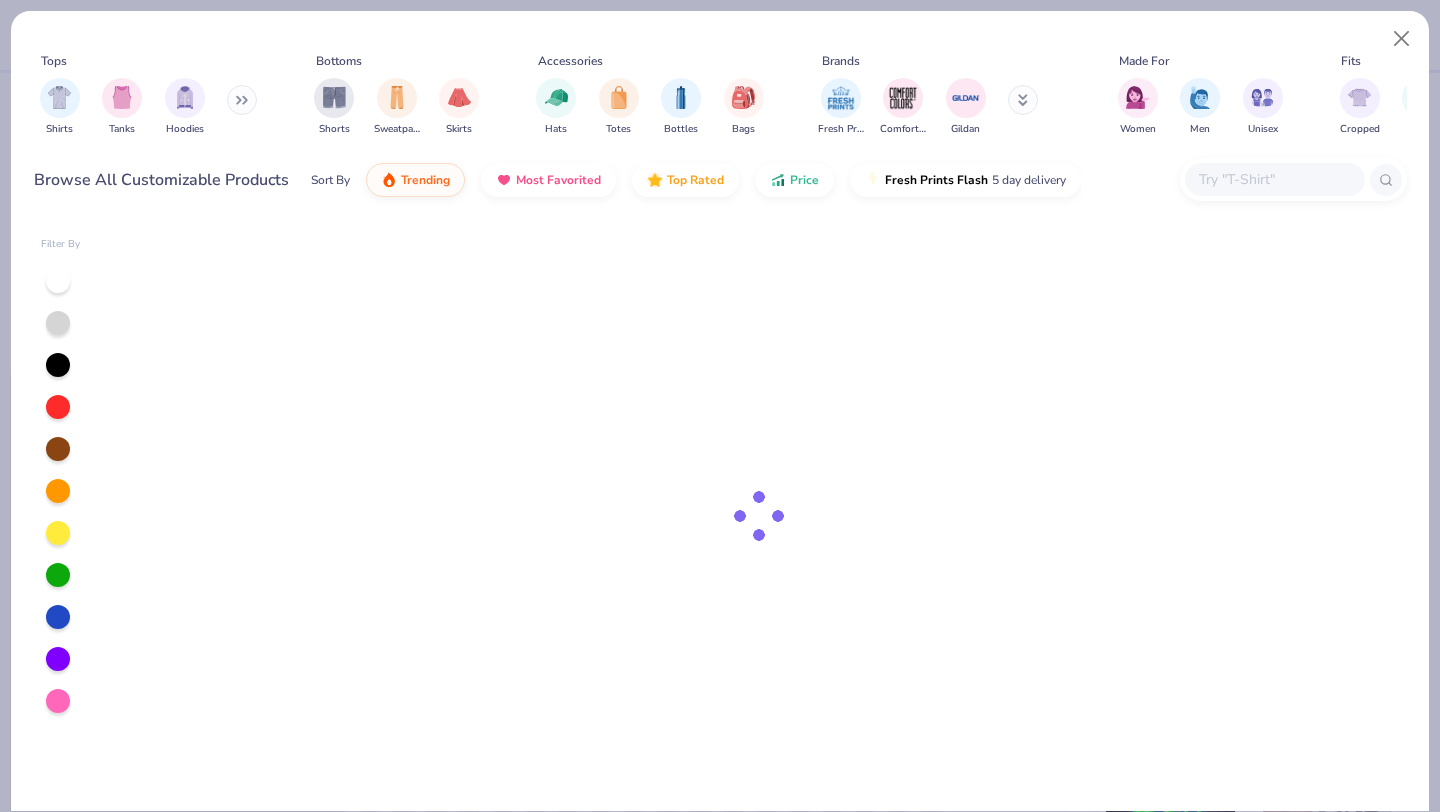 type on "x" 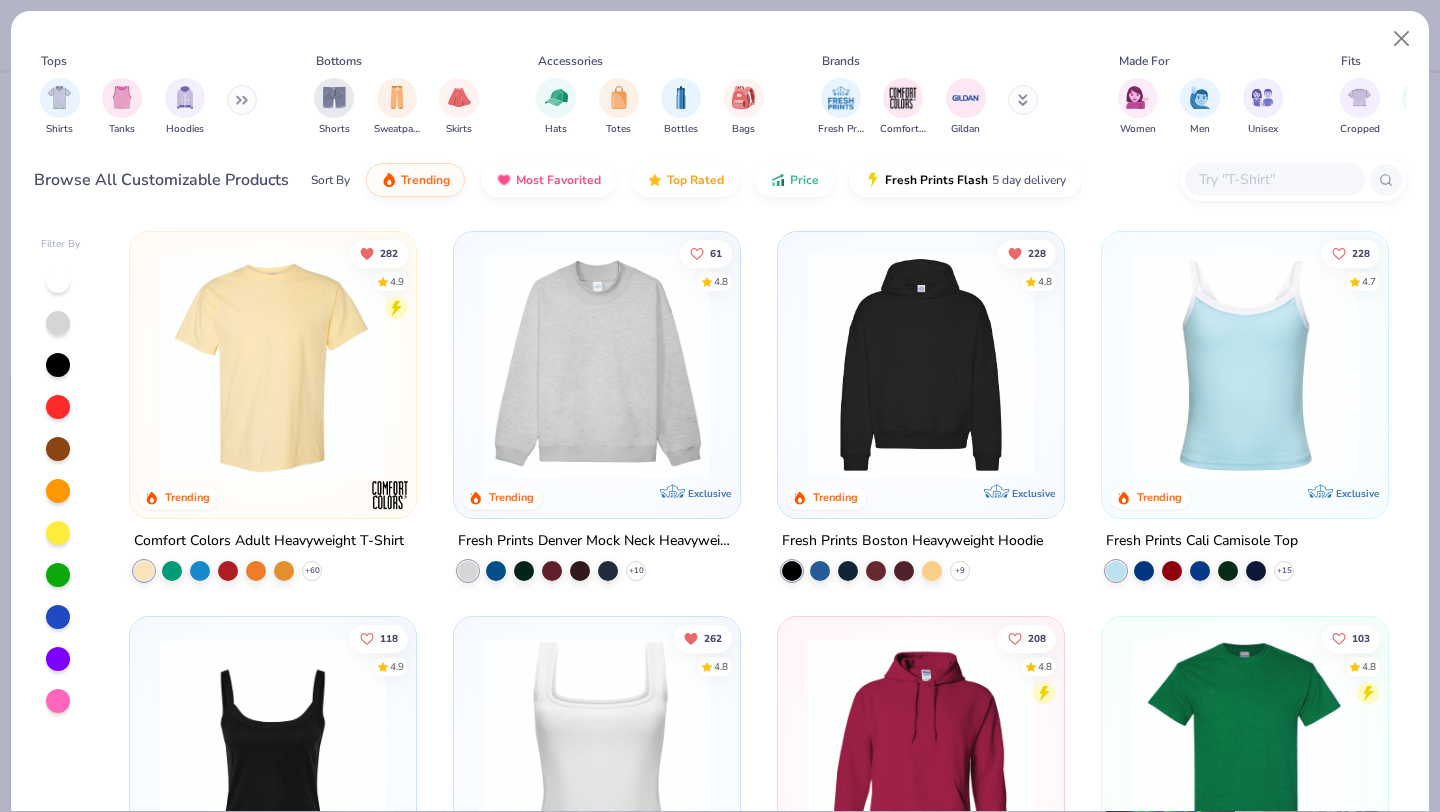 click at bounding box center (1274, 179) 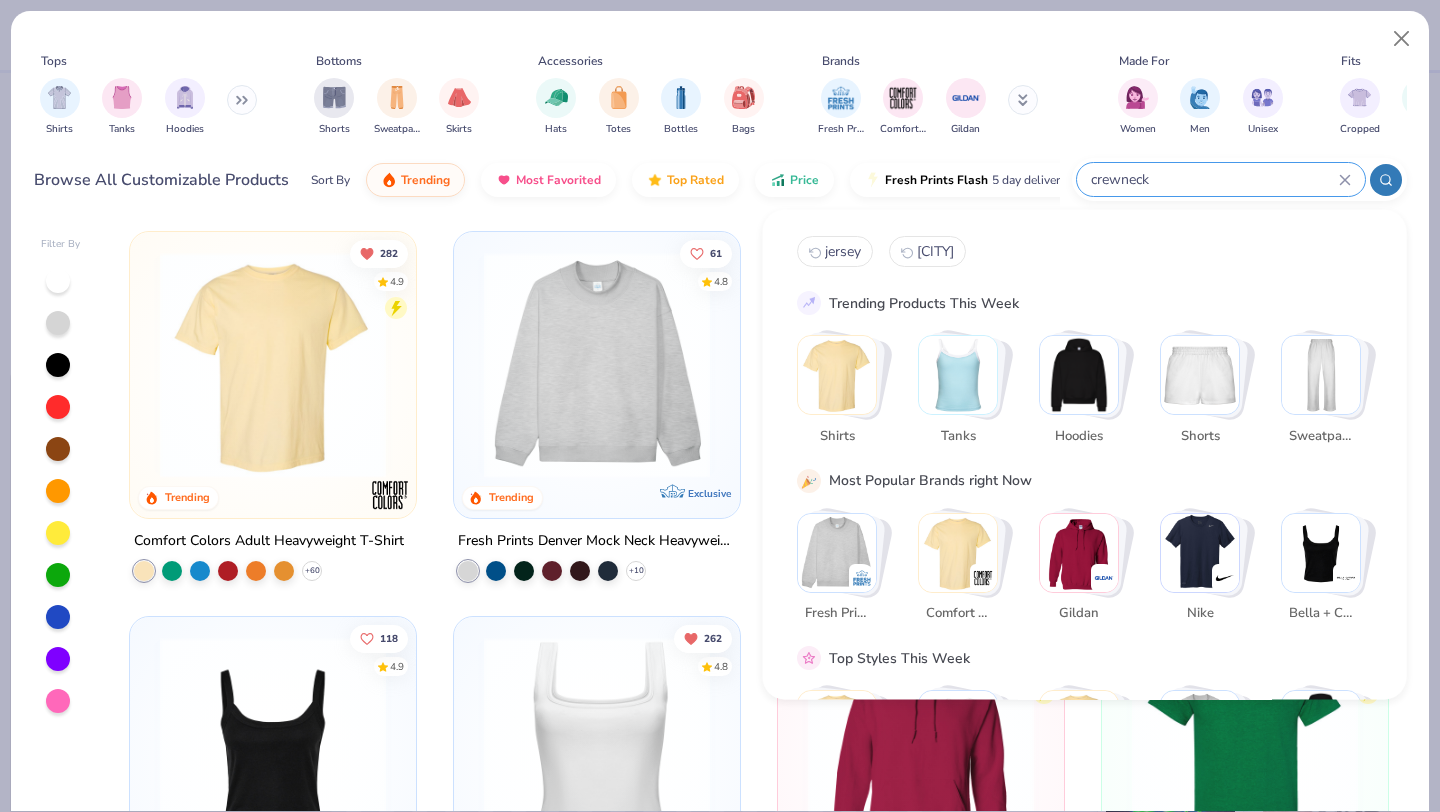 type on "crewneck" 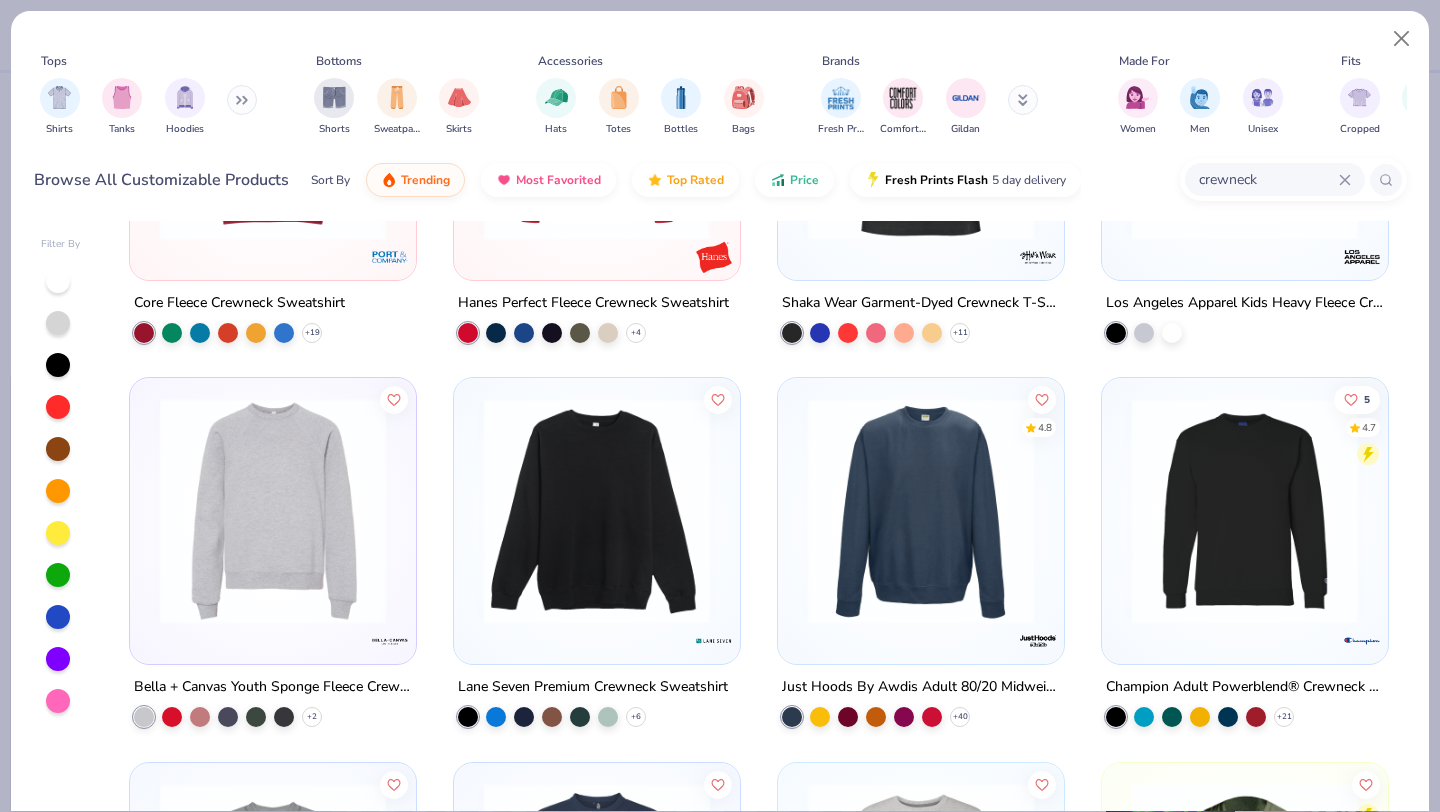 scroll, scrollTop: 1242, scrollLeft: 0, axis: vertical 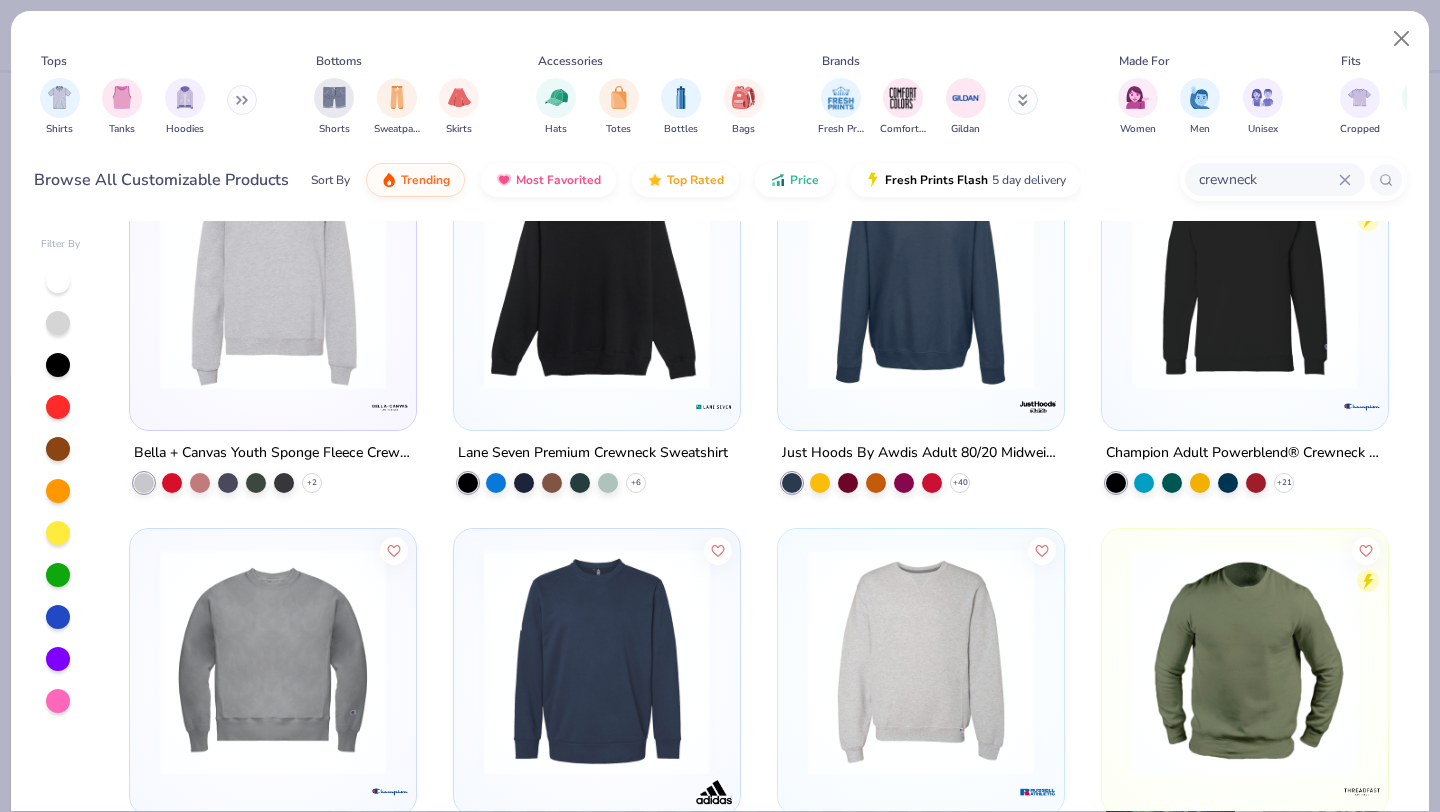 click on "Tops Shirts Tanks Hoodies Bottoms Shorts Sweatpants Skirts Accessories Hats Totes Bottles Bags Brands Fresh Prints Comfort Colors Gildan Made For Women Men Unisex Fits Cropped Slim Regular Oversized Styles Classic Sportswear Athleisure Minimums 12-17 18-23 24-35 Print Types Guide Embroidery Screen Print Digital Print Browse All Customizable Products Sort By Trending Most Favorited Top Rated Price Fresh Prints Flash 5 day delivery crewneck" at bounding box center (720, 113) 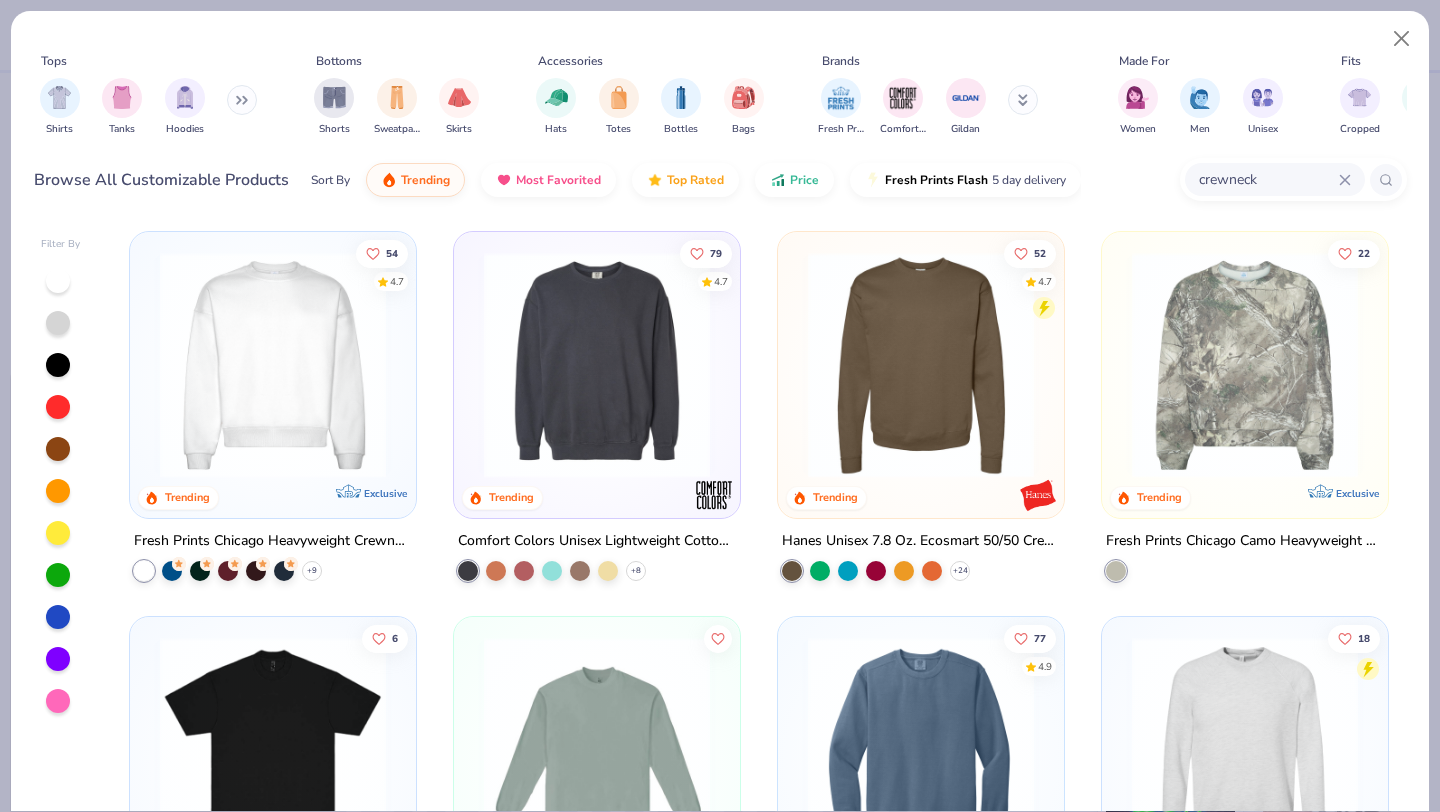 scroll, scrollTop: 86, scrollLeft: 0, axis: vertical 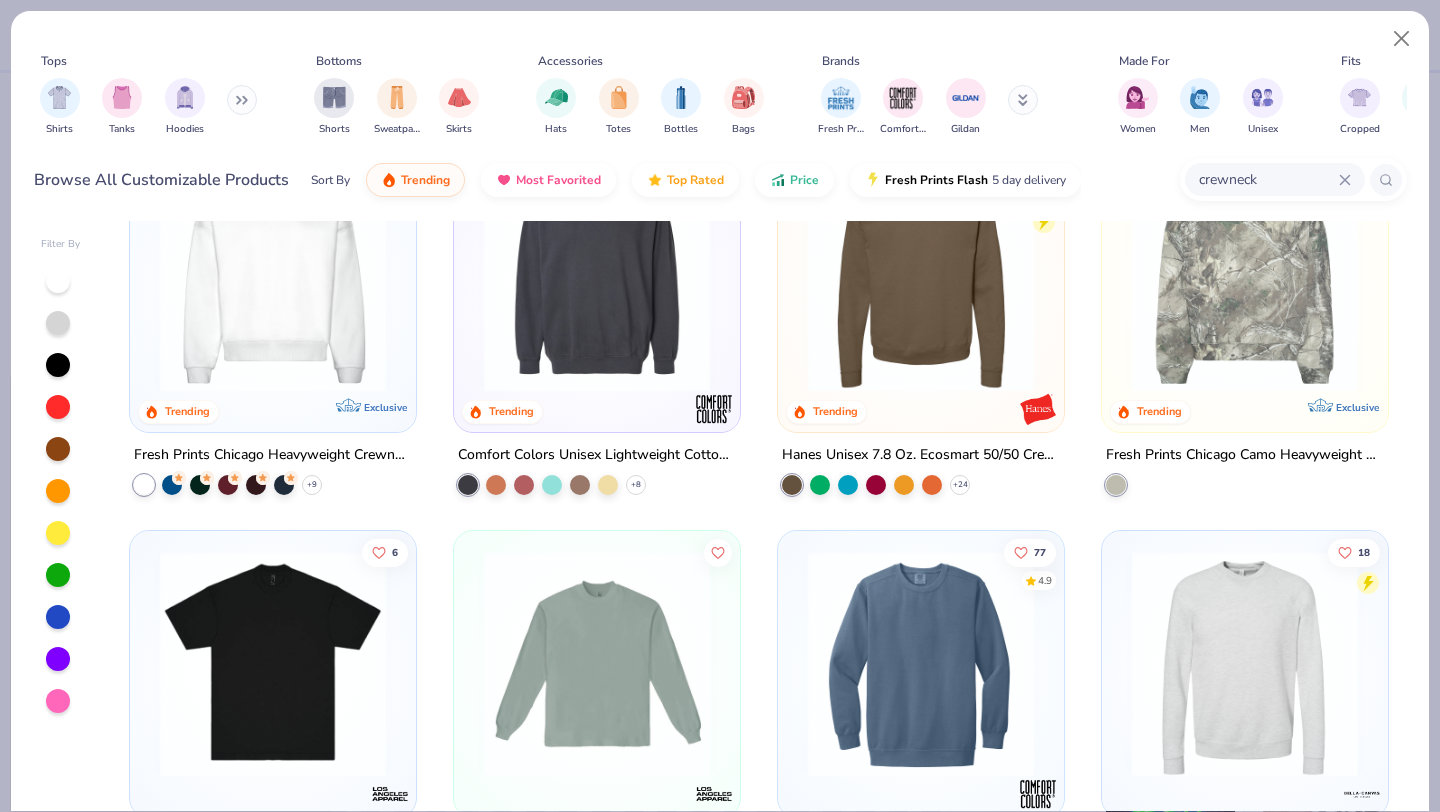 click at bounding box center (597, 279) 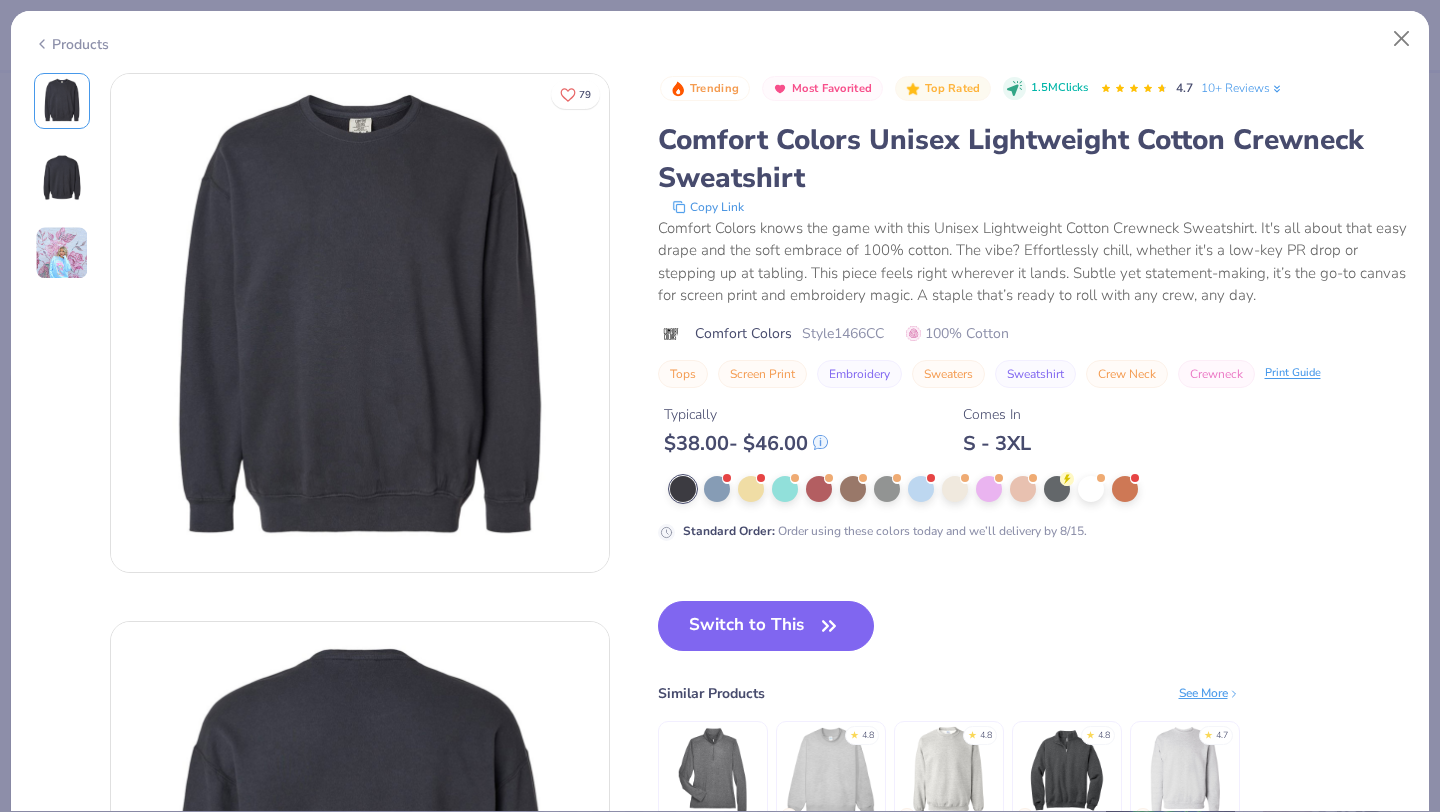 click on "Products" at bounding box center (71, 44) 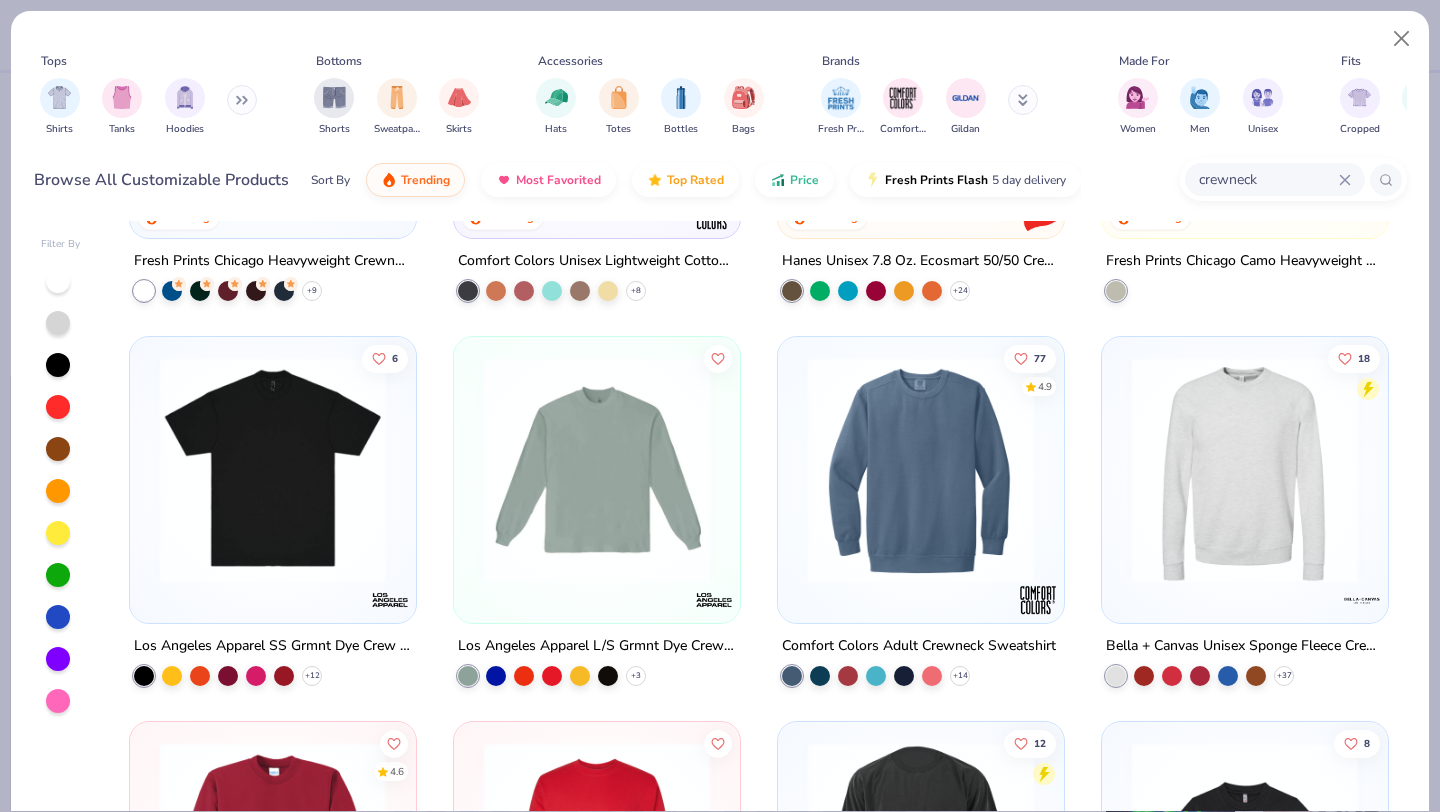 scroll, scrollTop: 314, scrollLeft: 0, axis: vertical 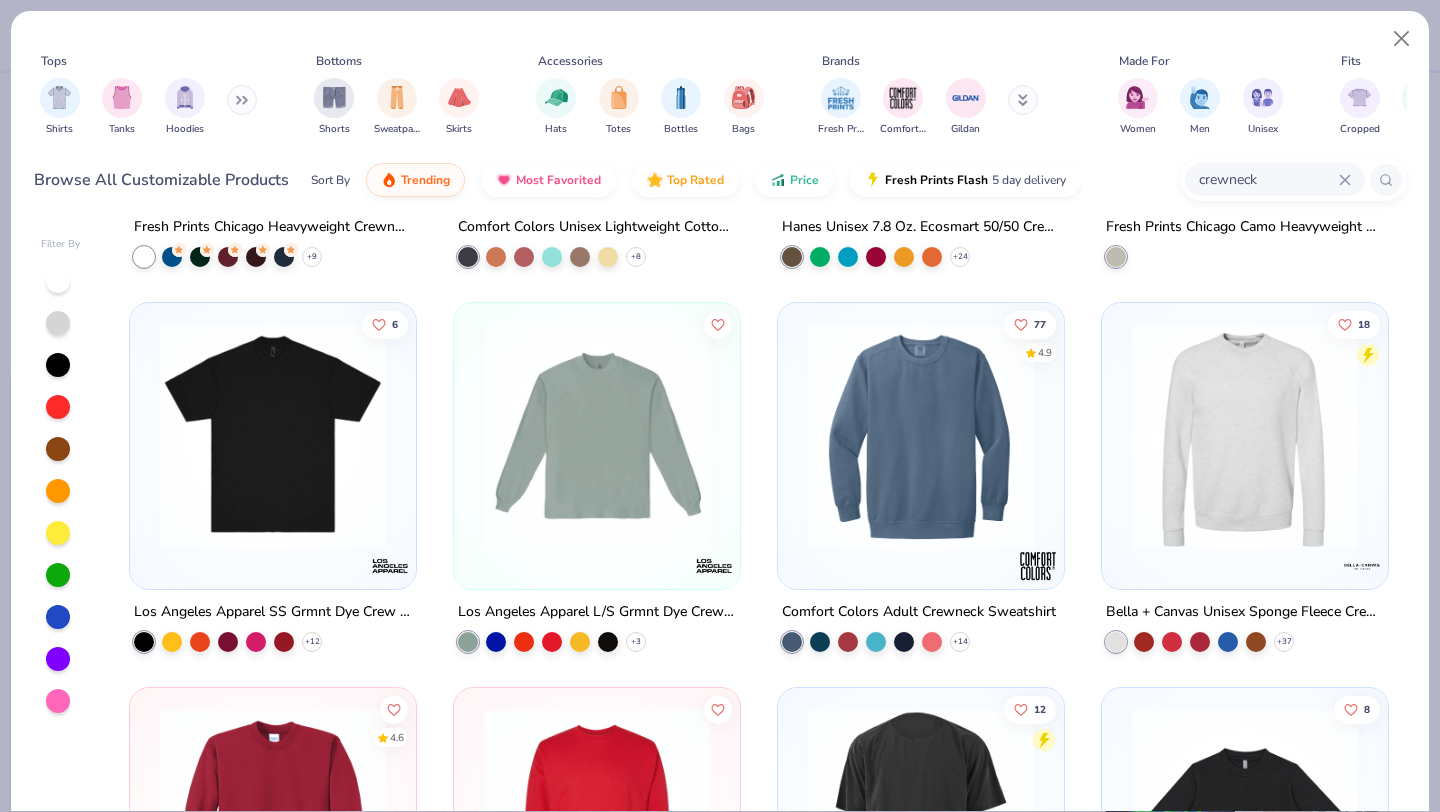 click at bounding box center [58, 575] 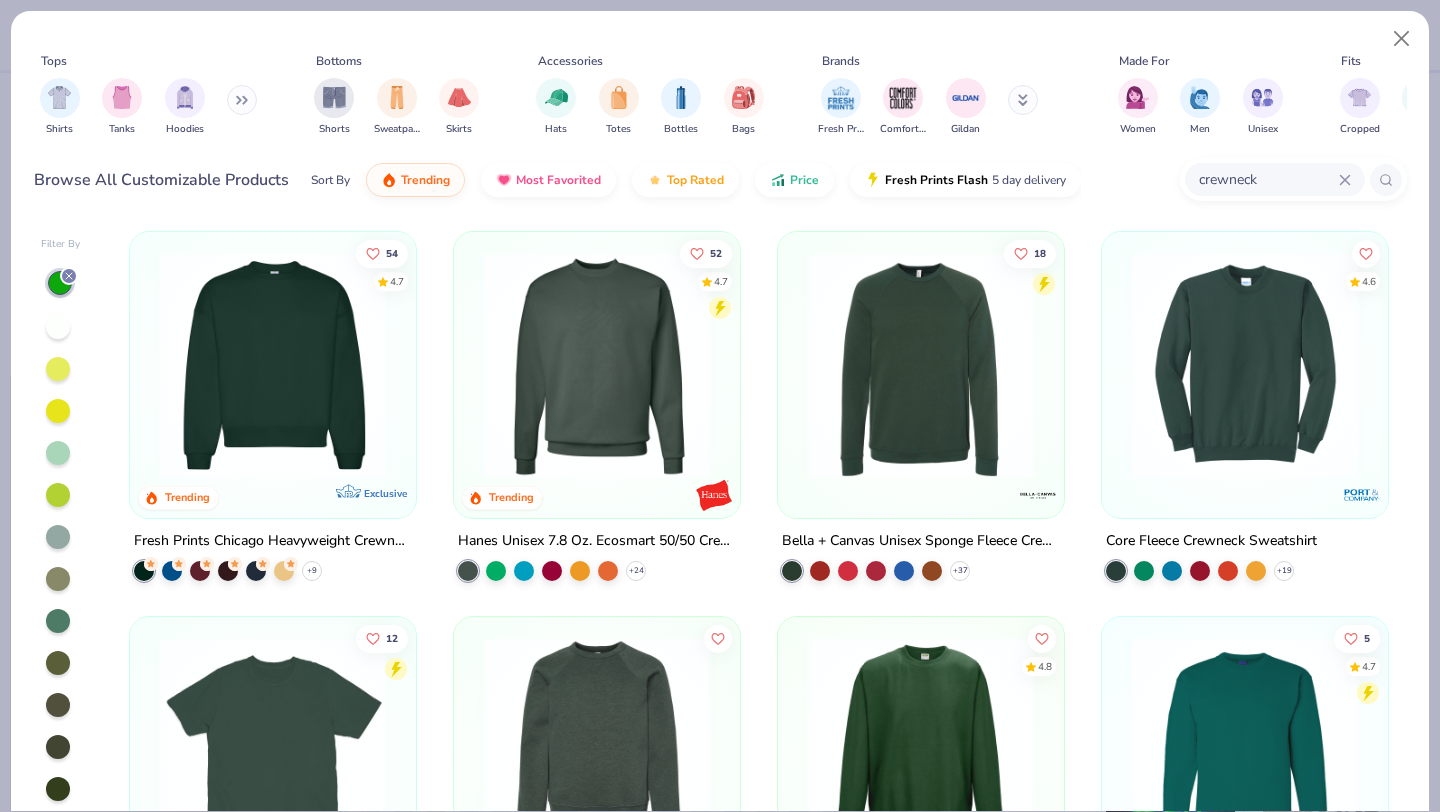scroll, scrollTop: 10, scrollLeft: 0, axis: vertical 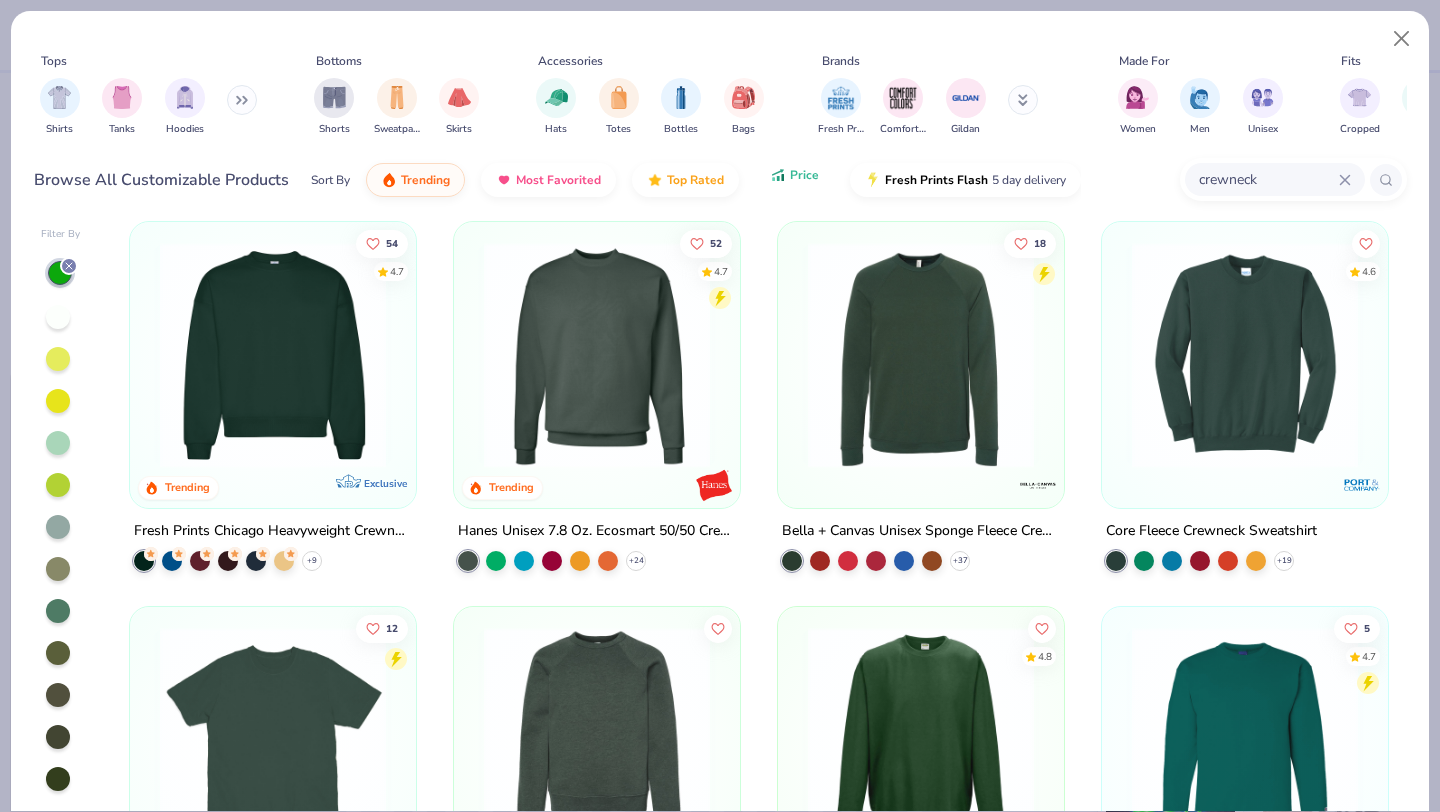 click on "Price" at bounding box center [804, 175] 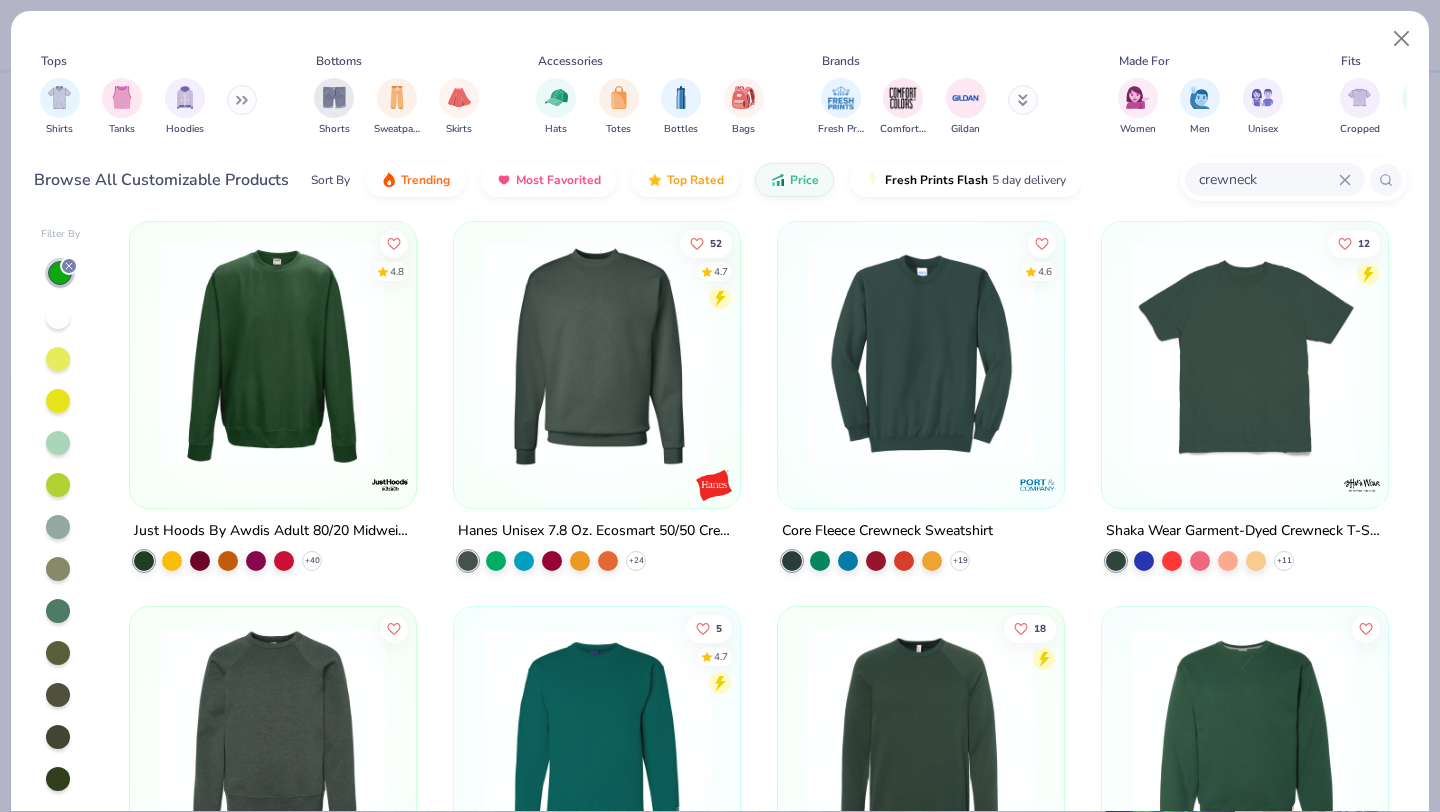 click at bounding box center [921, 355] 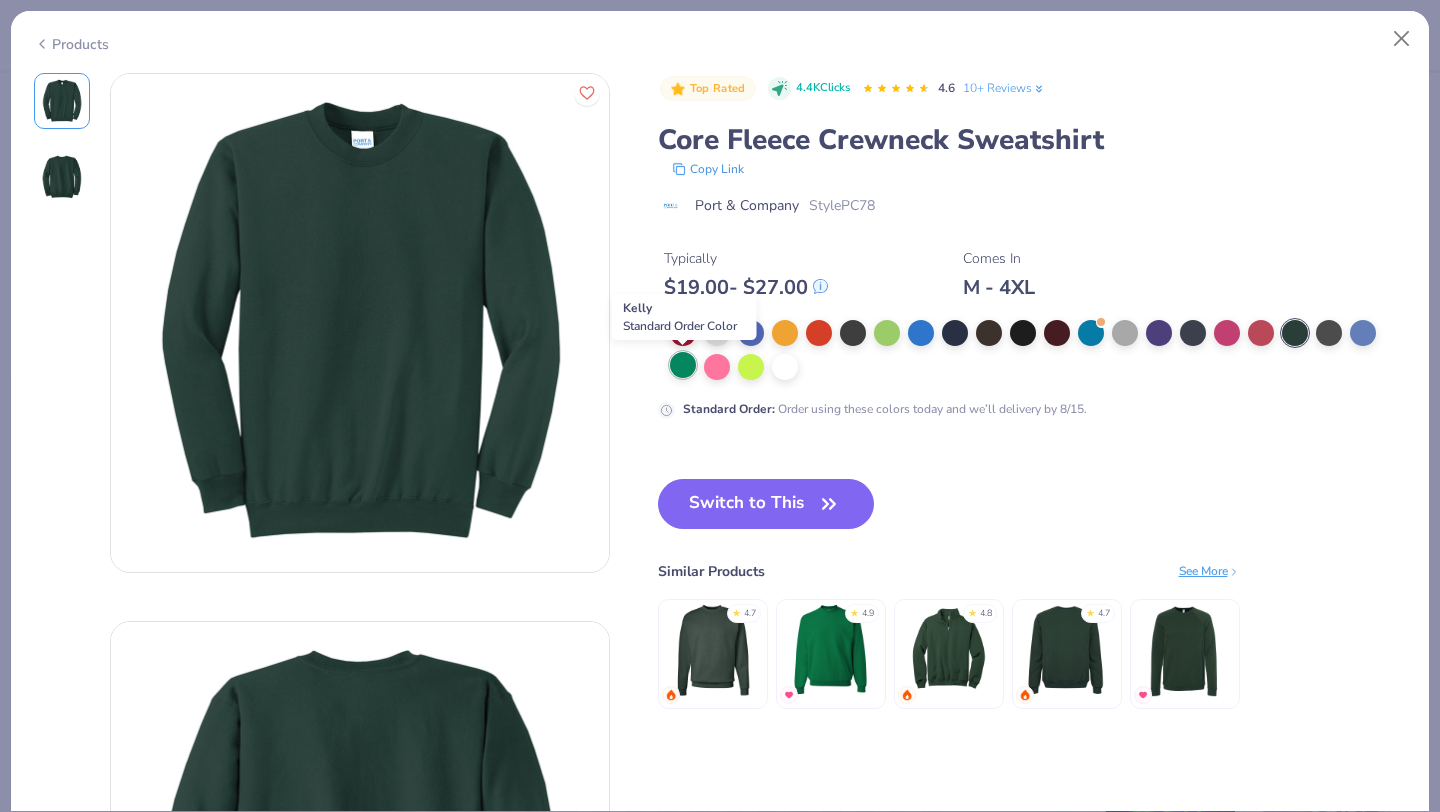 click at bounding box center [683, 365] 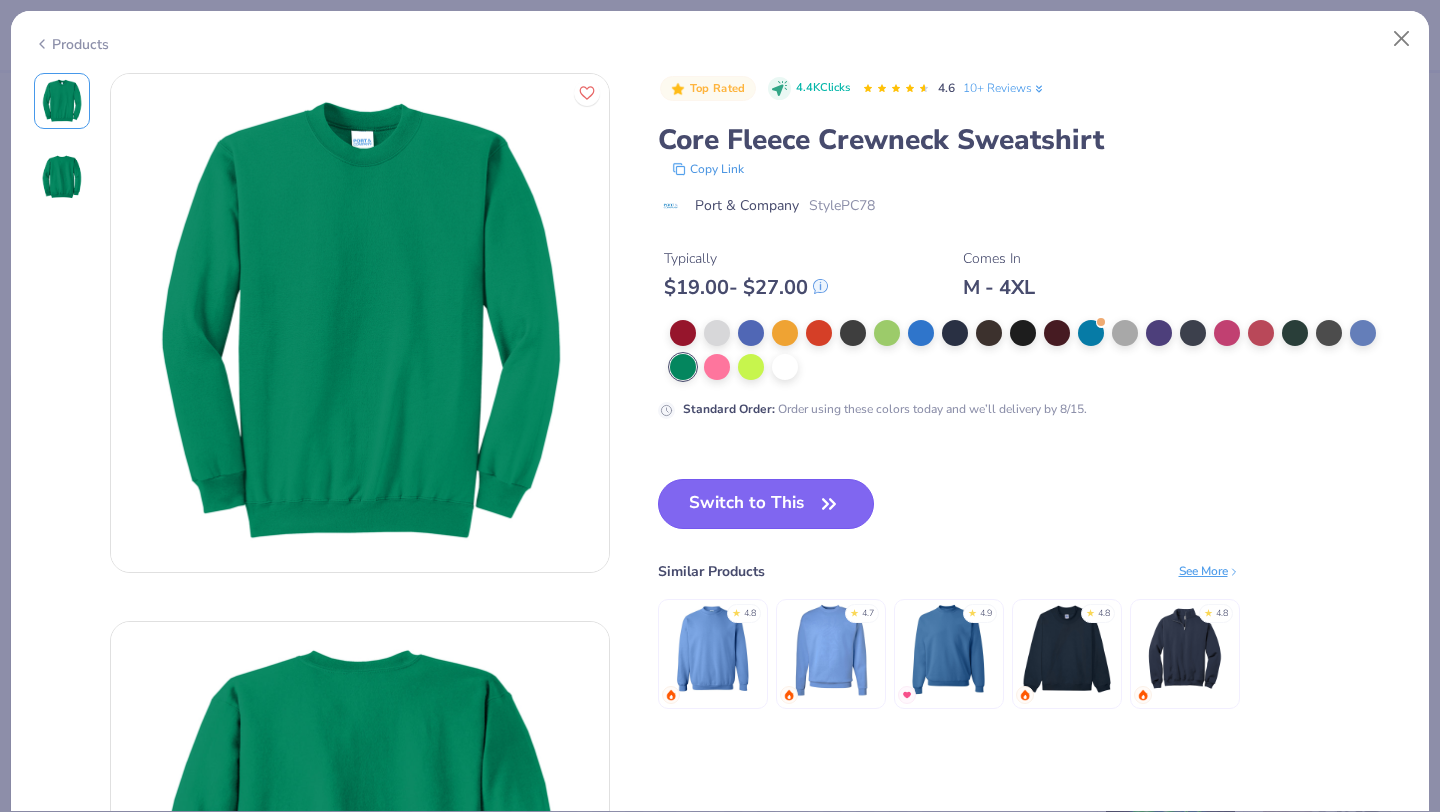 click on "Switch to This" at bounding box center (766, 504) 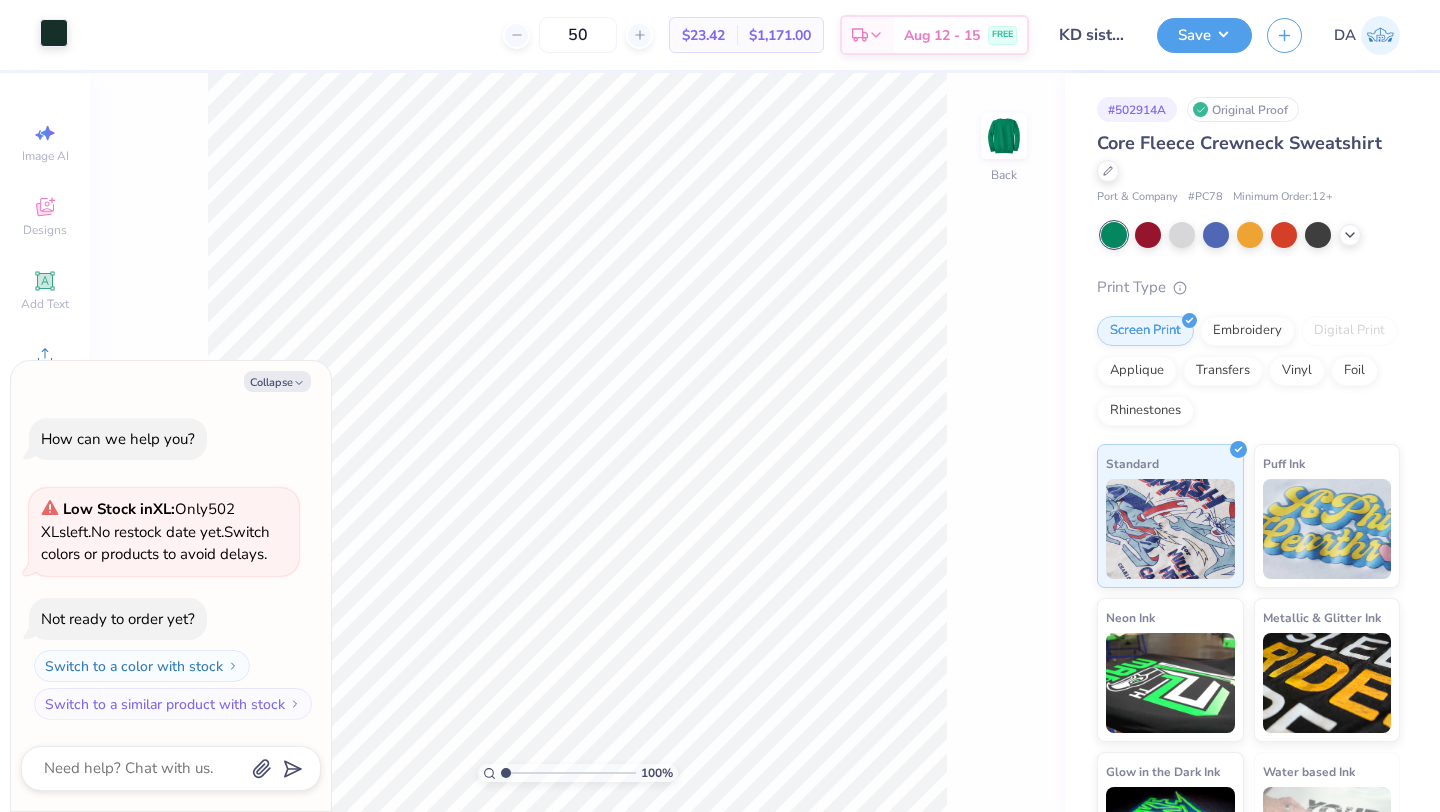 click at bounding box center [54, 33] 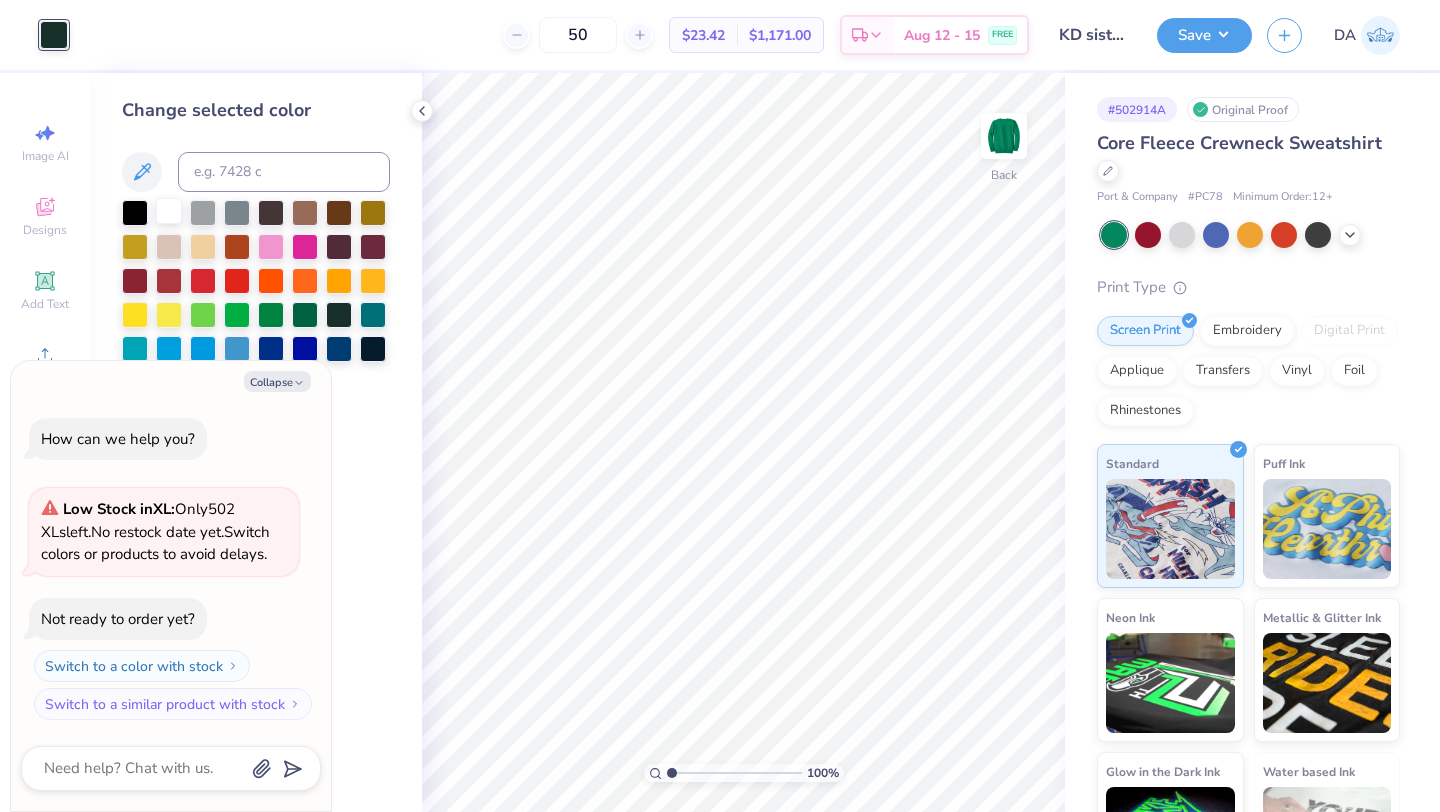 click at bounding box center [169, 211] 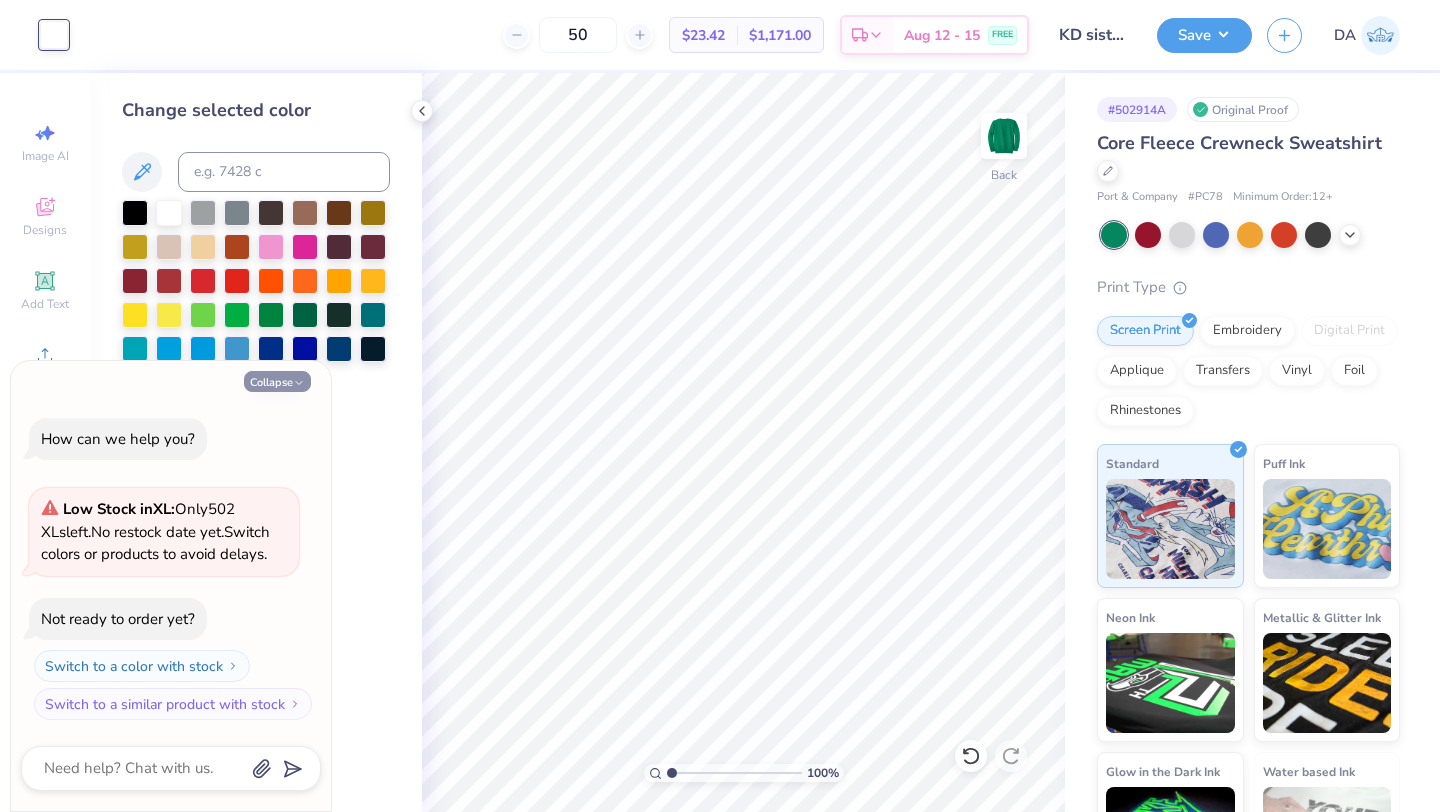 click 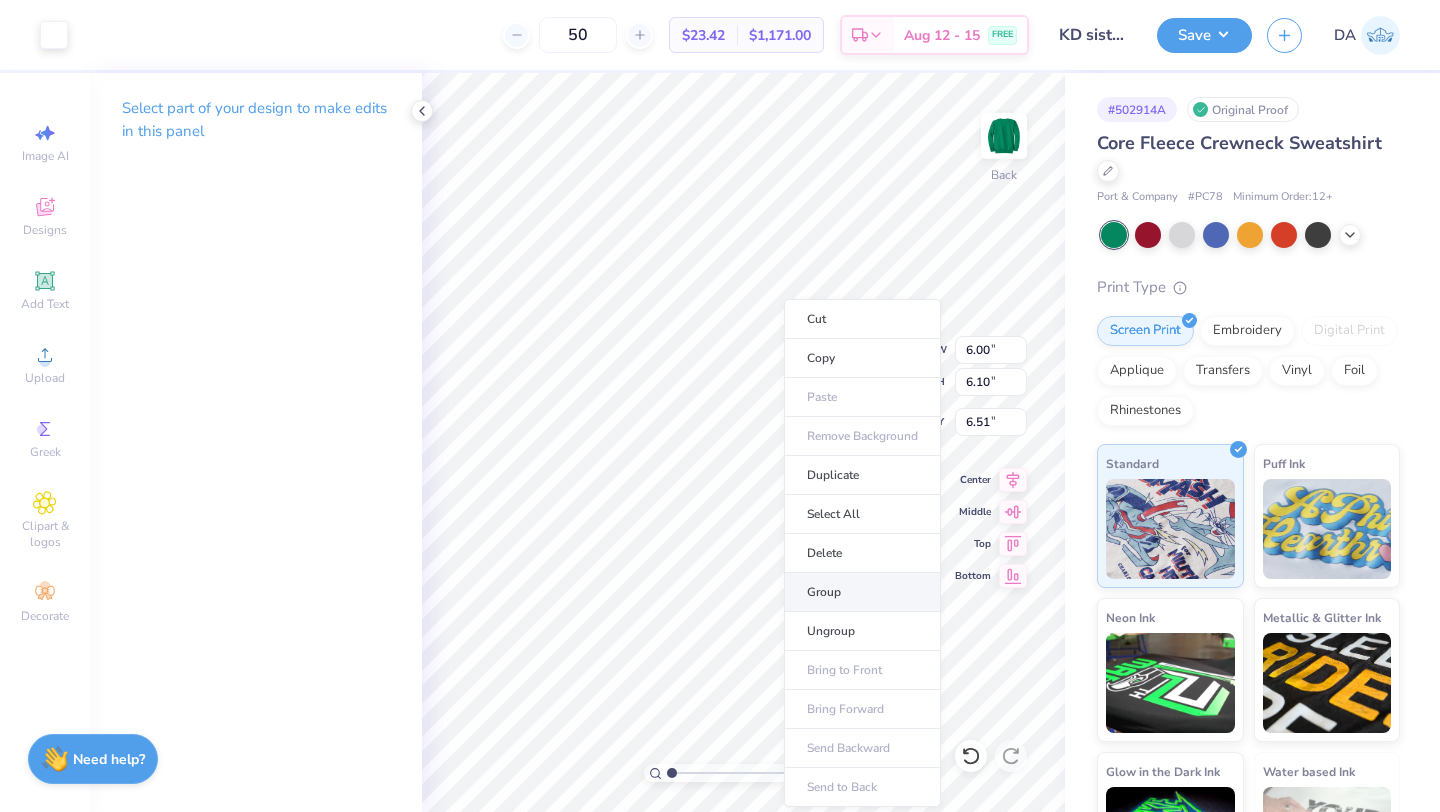 click on "Group" at bounding box center [862, 592] 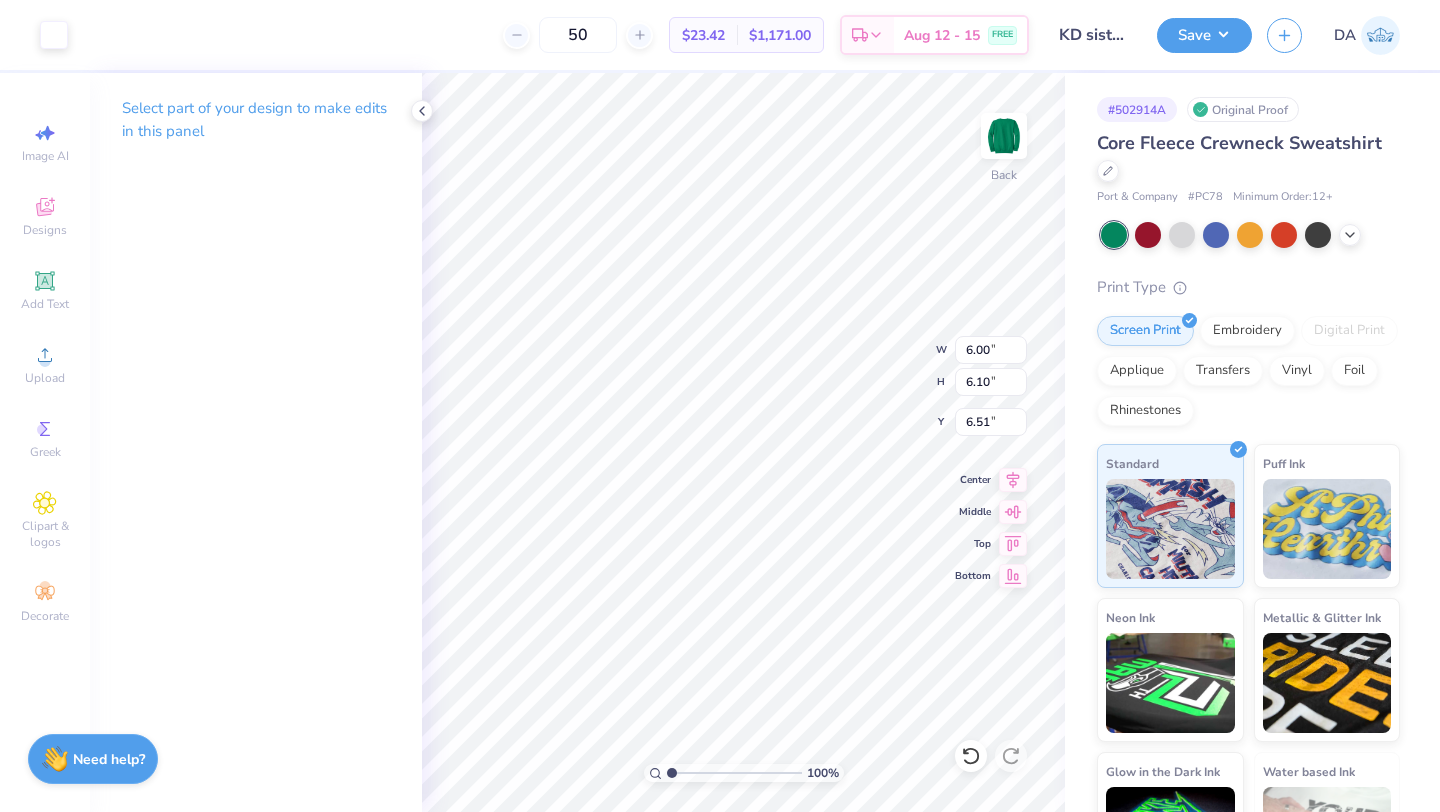 type on "6.01" 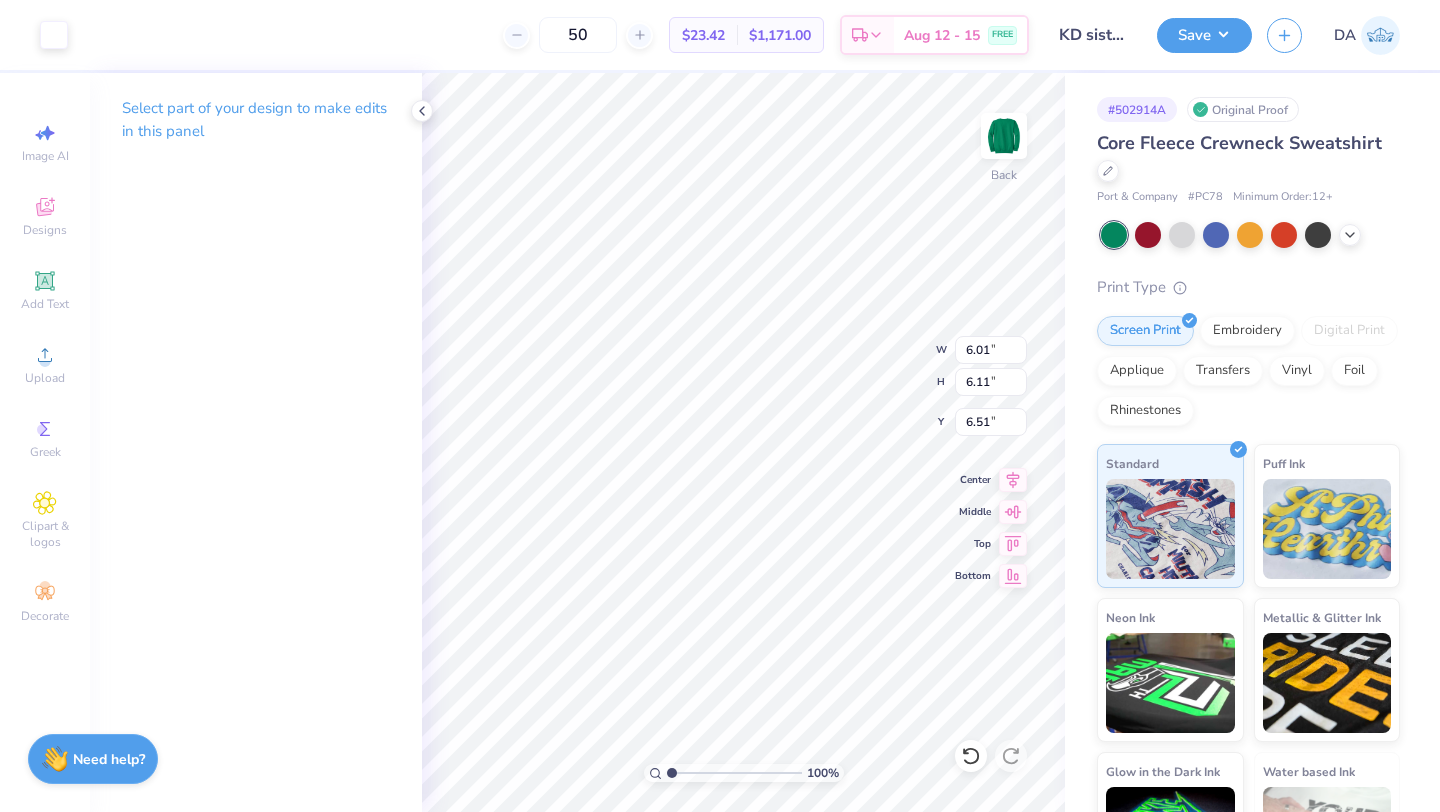 type on "3.00" 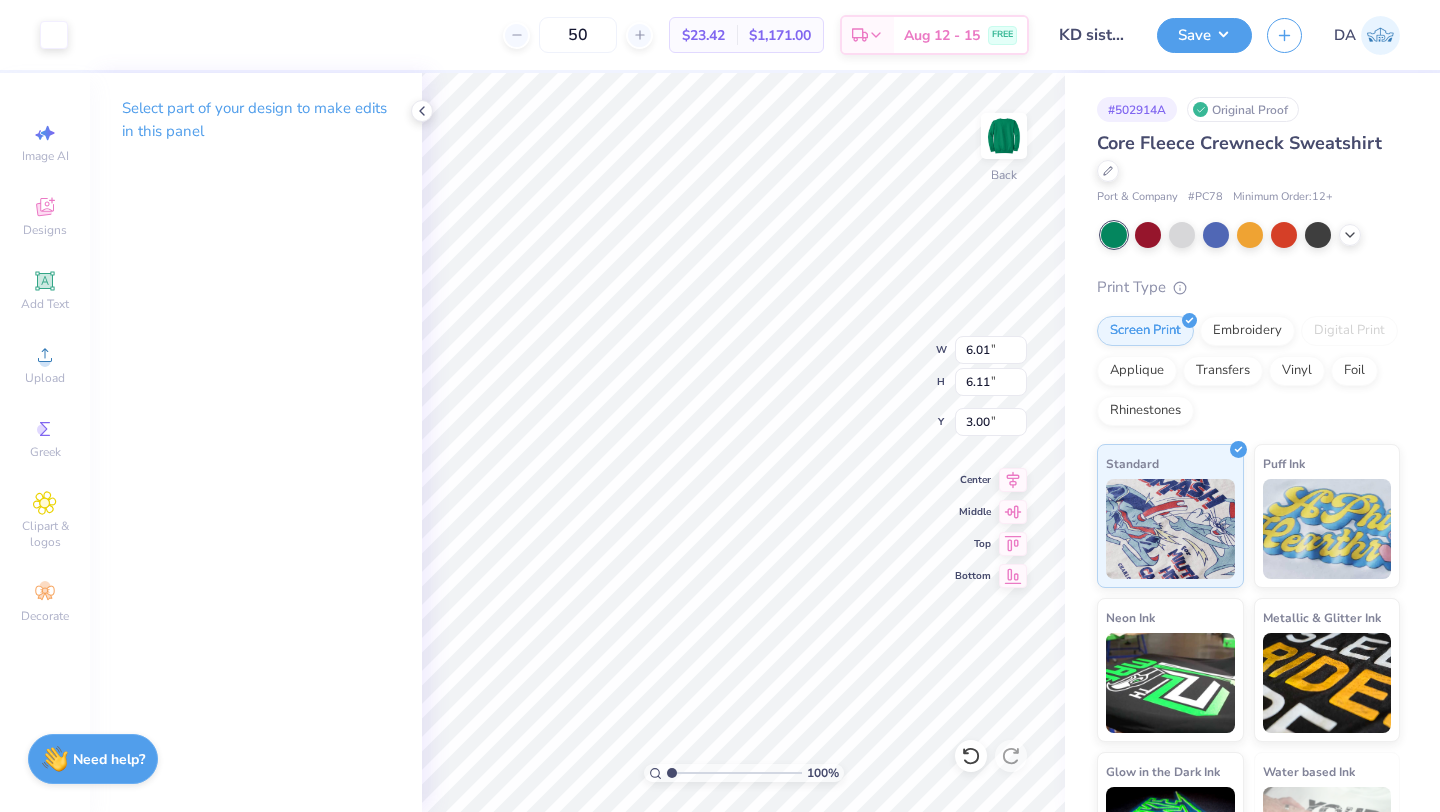 type on "8.76" 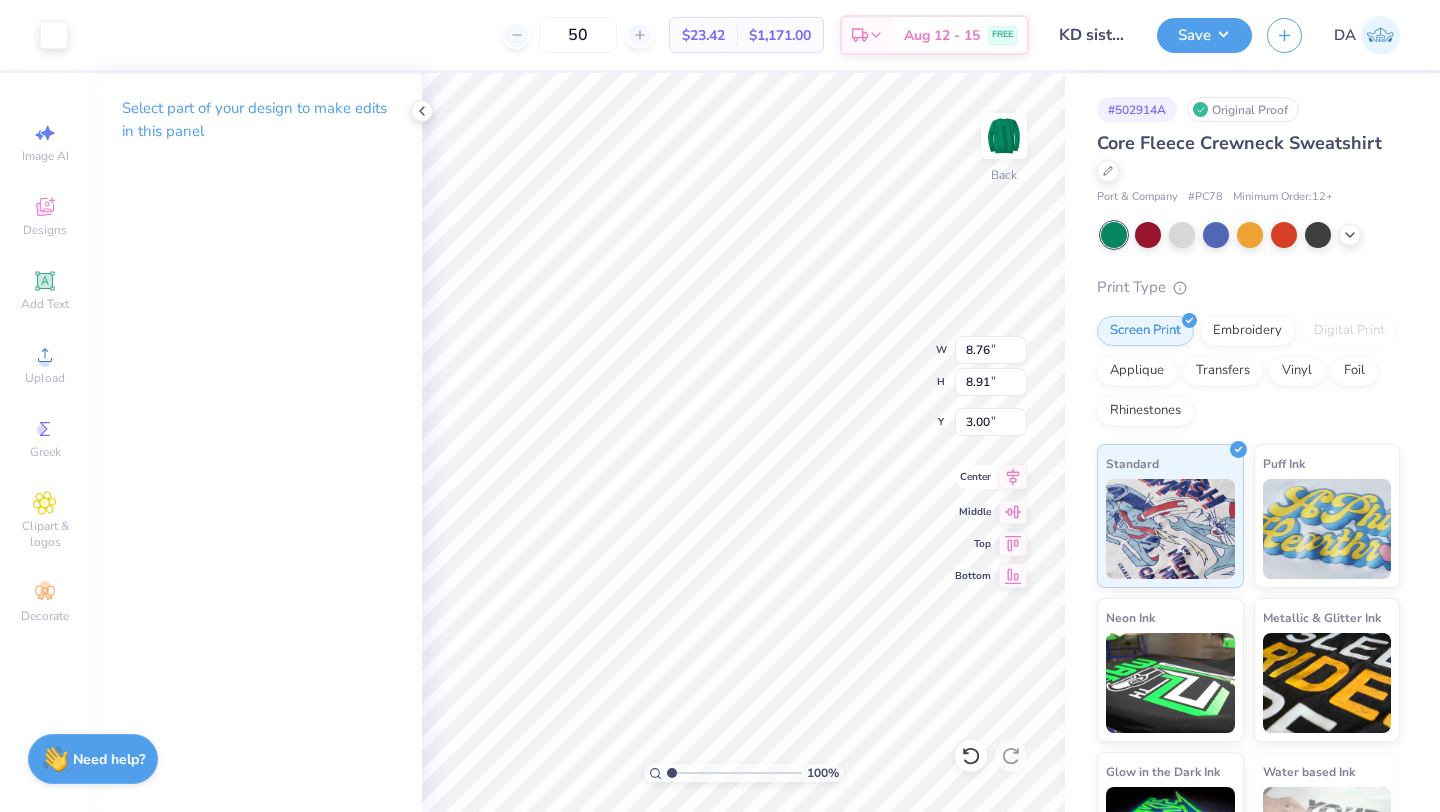 click 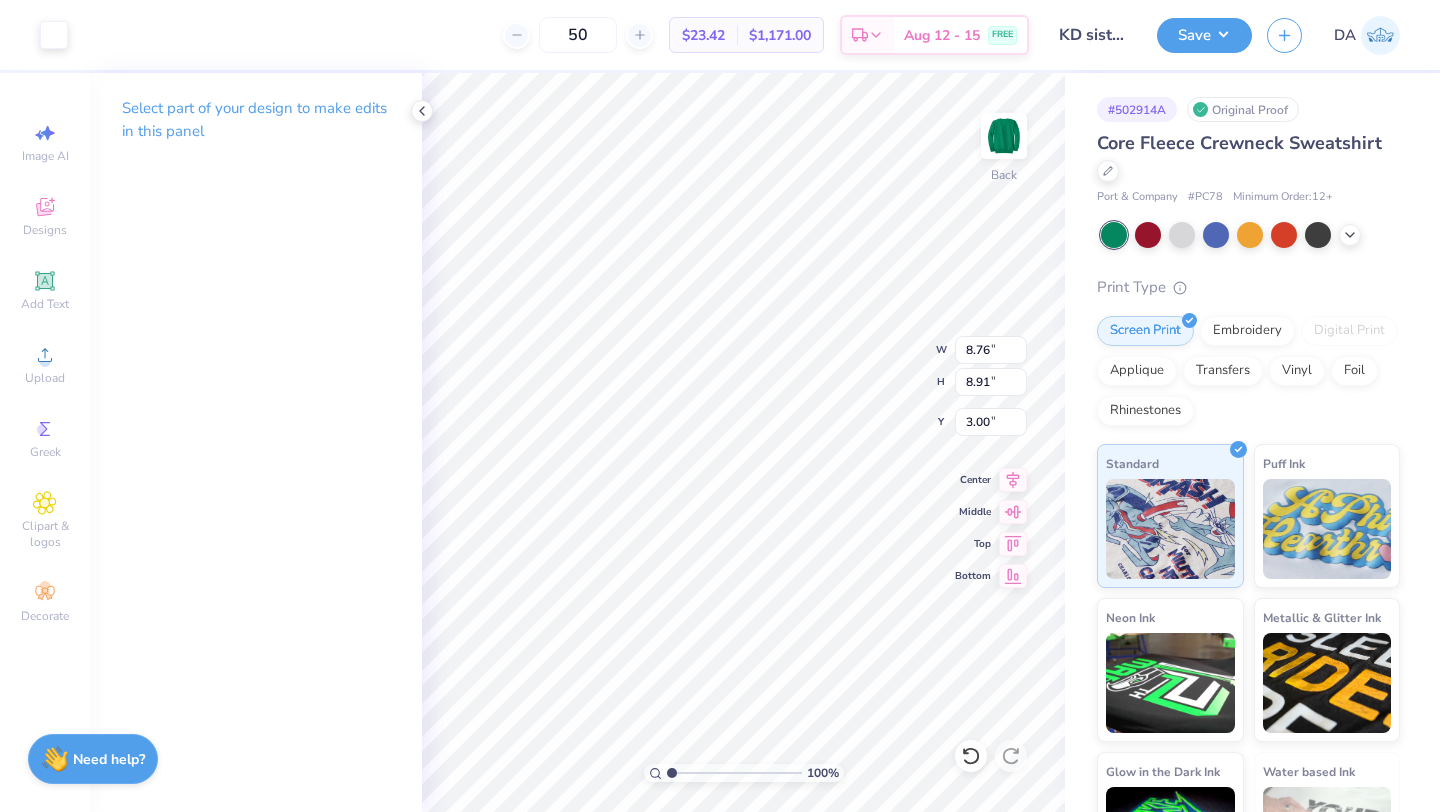 type on "7.57" 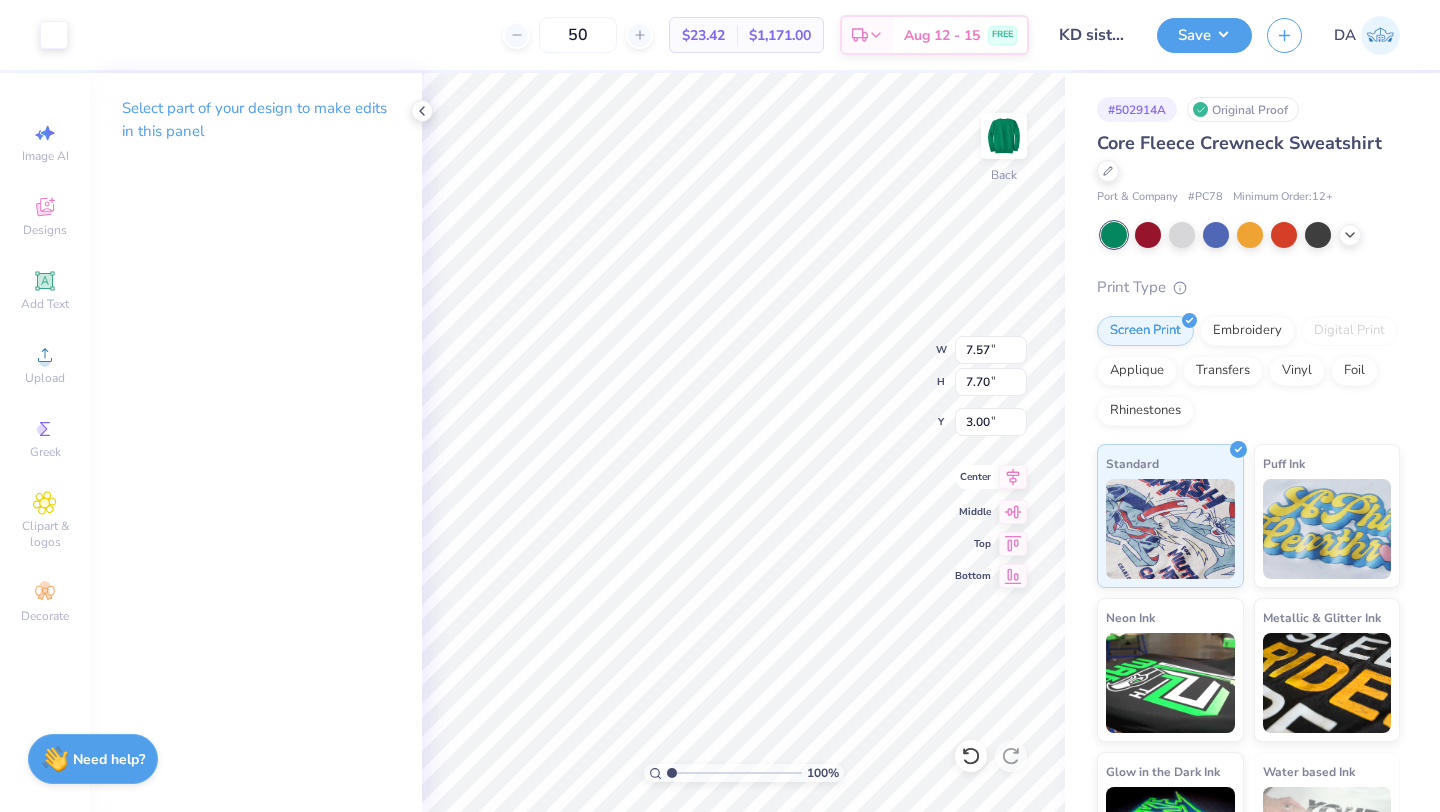 click 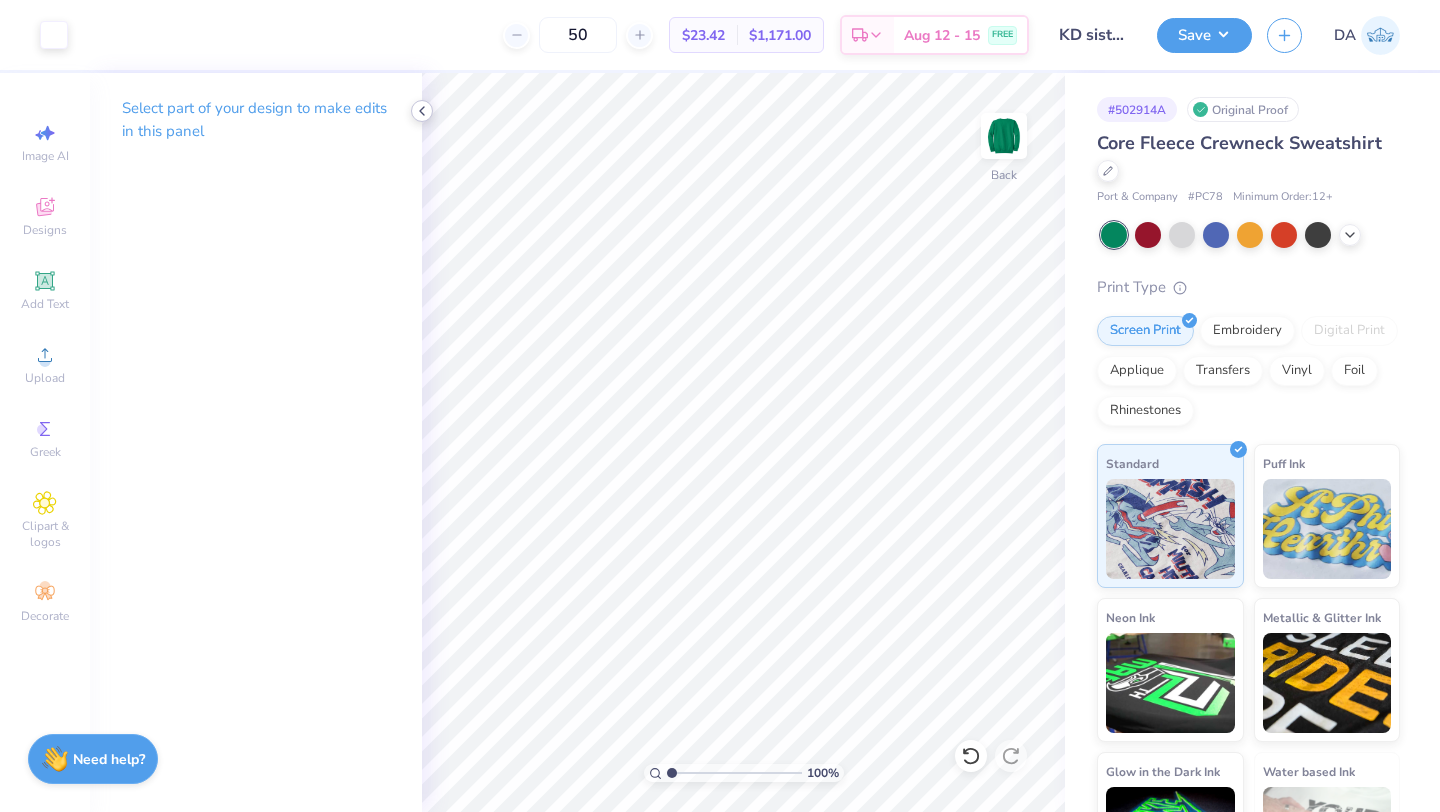 click 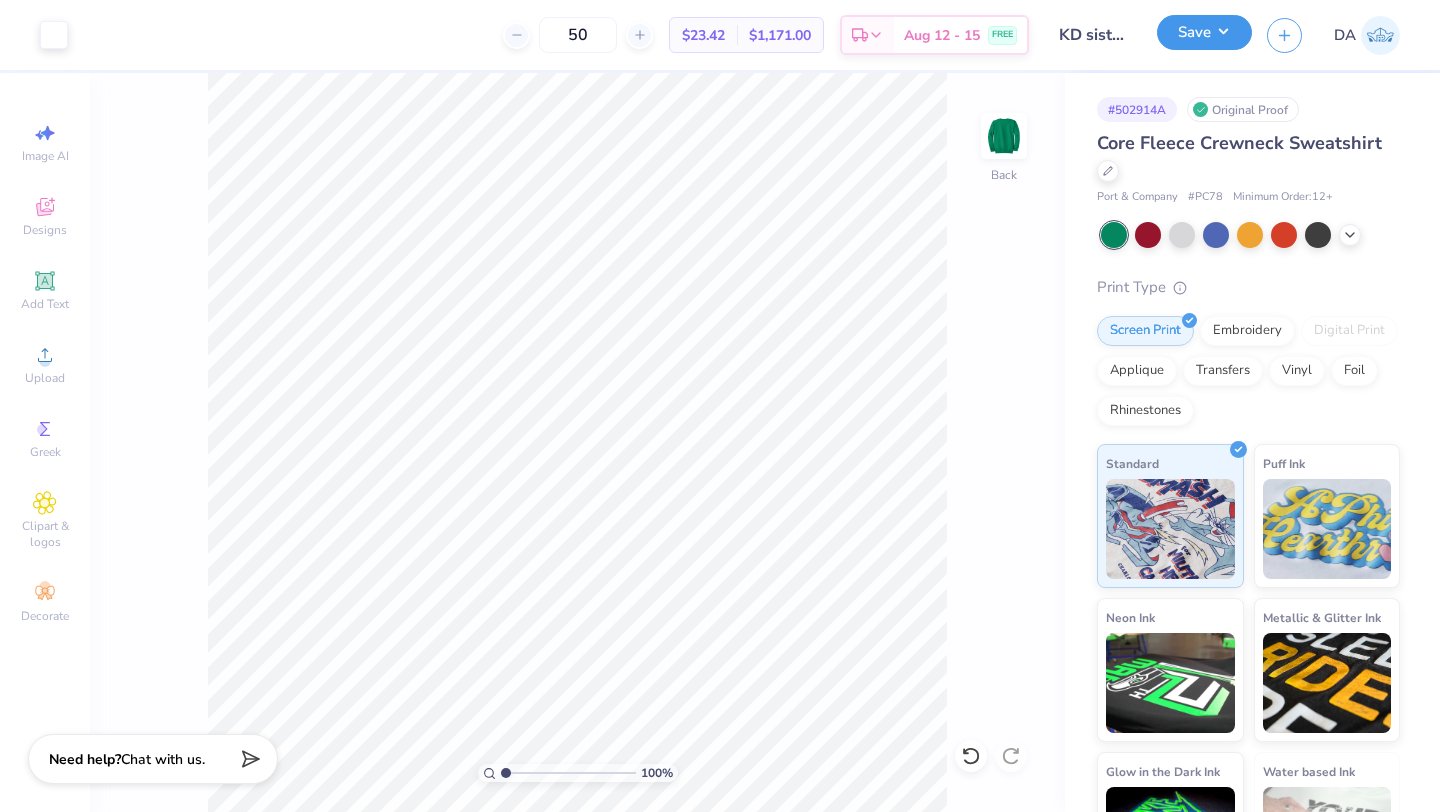 click on "Save" at bounding box center (1204, 32) 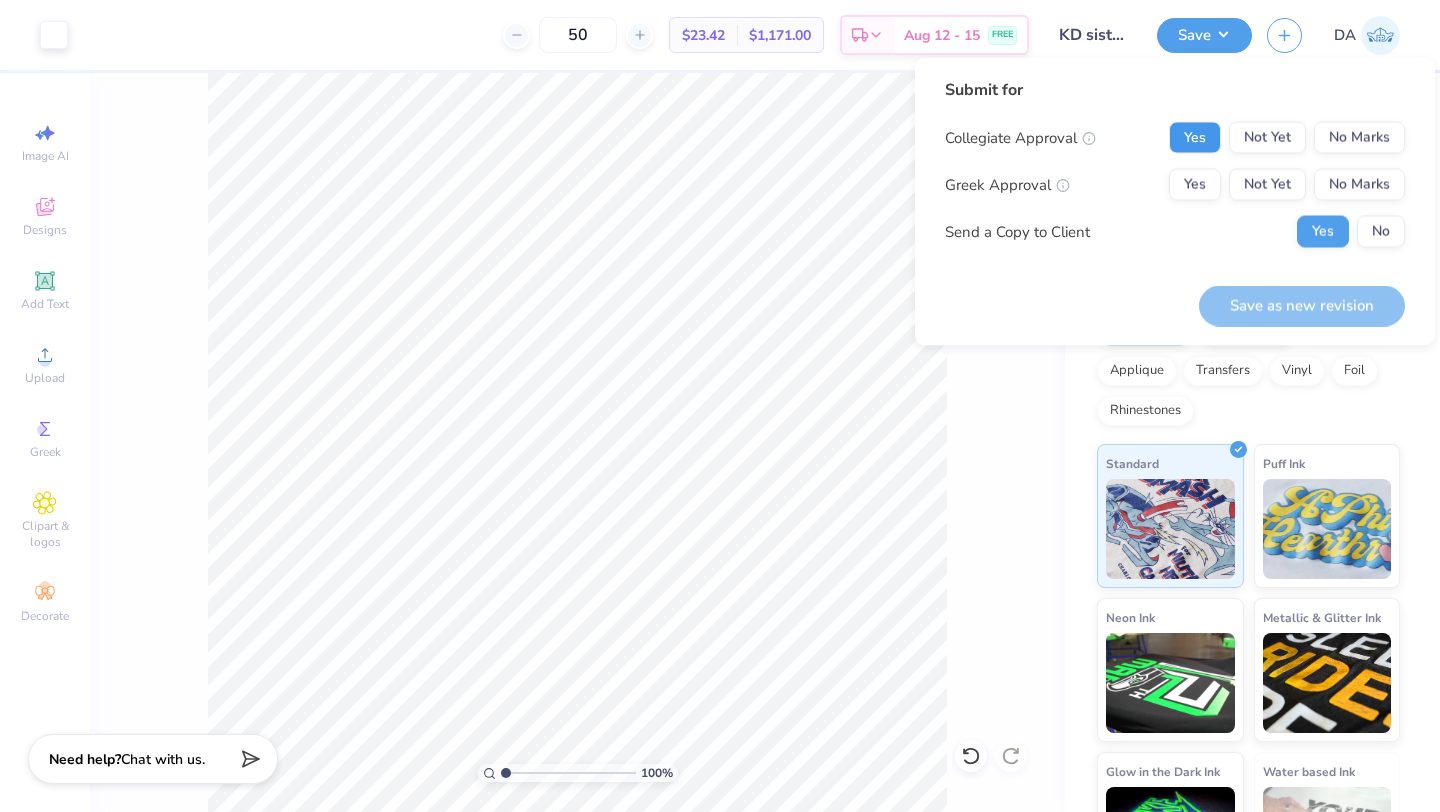 click on "Yes" at bounding box center (1195, 138) 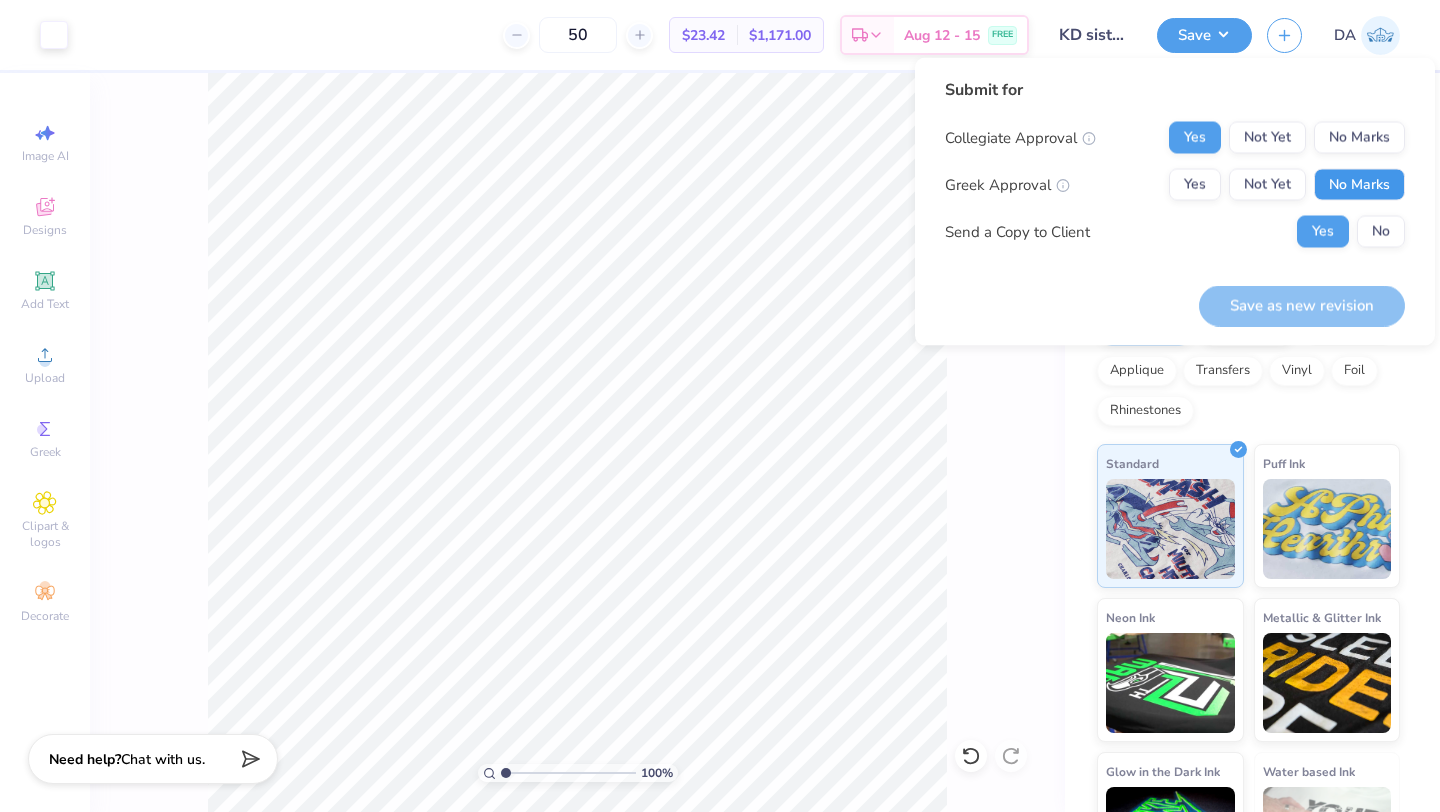 click on "No Marks" at bounding box center (1359, 185) 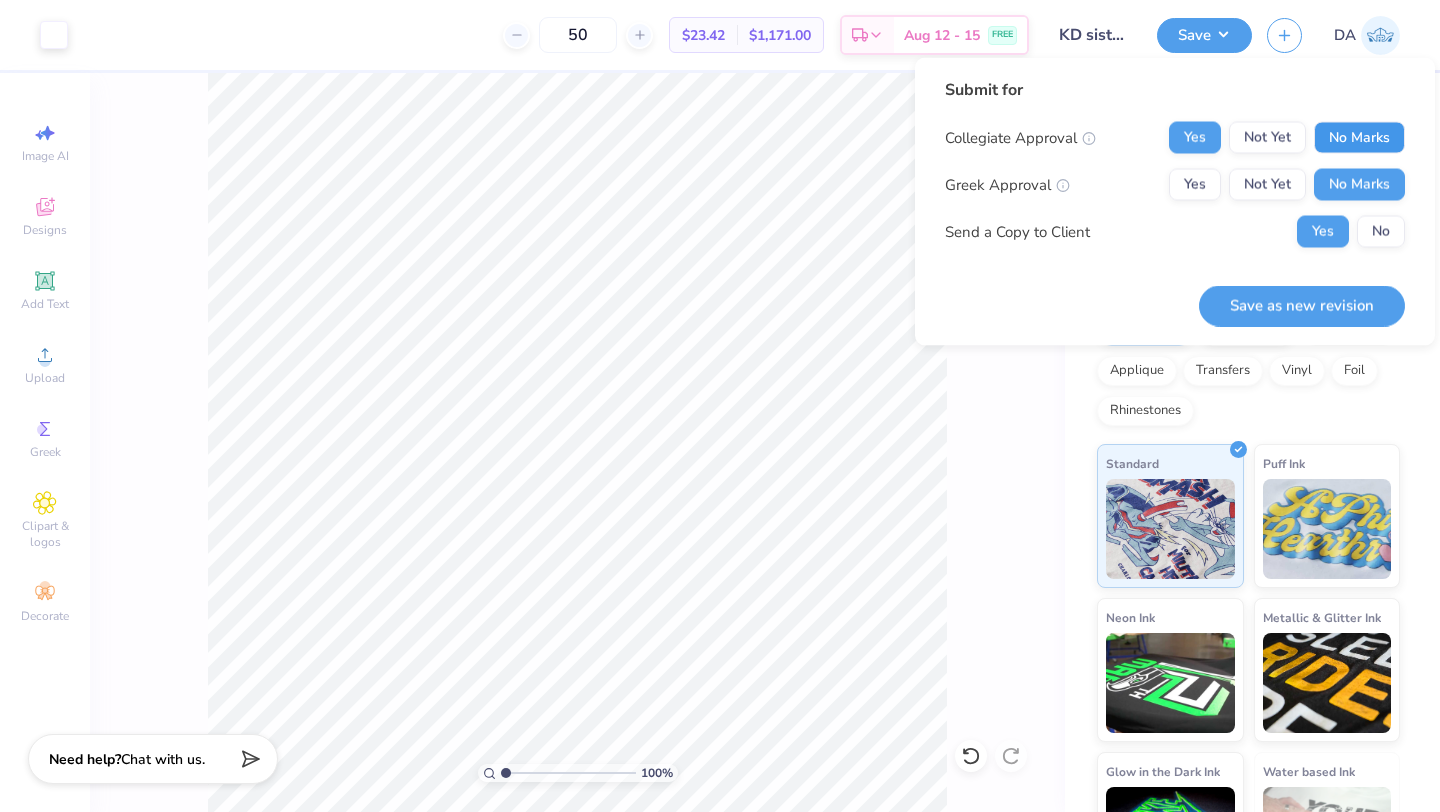 click on "No Marks" at bounding box center (1359, 138) 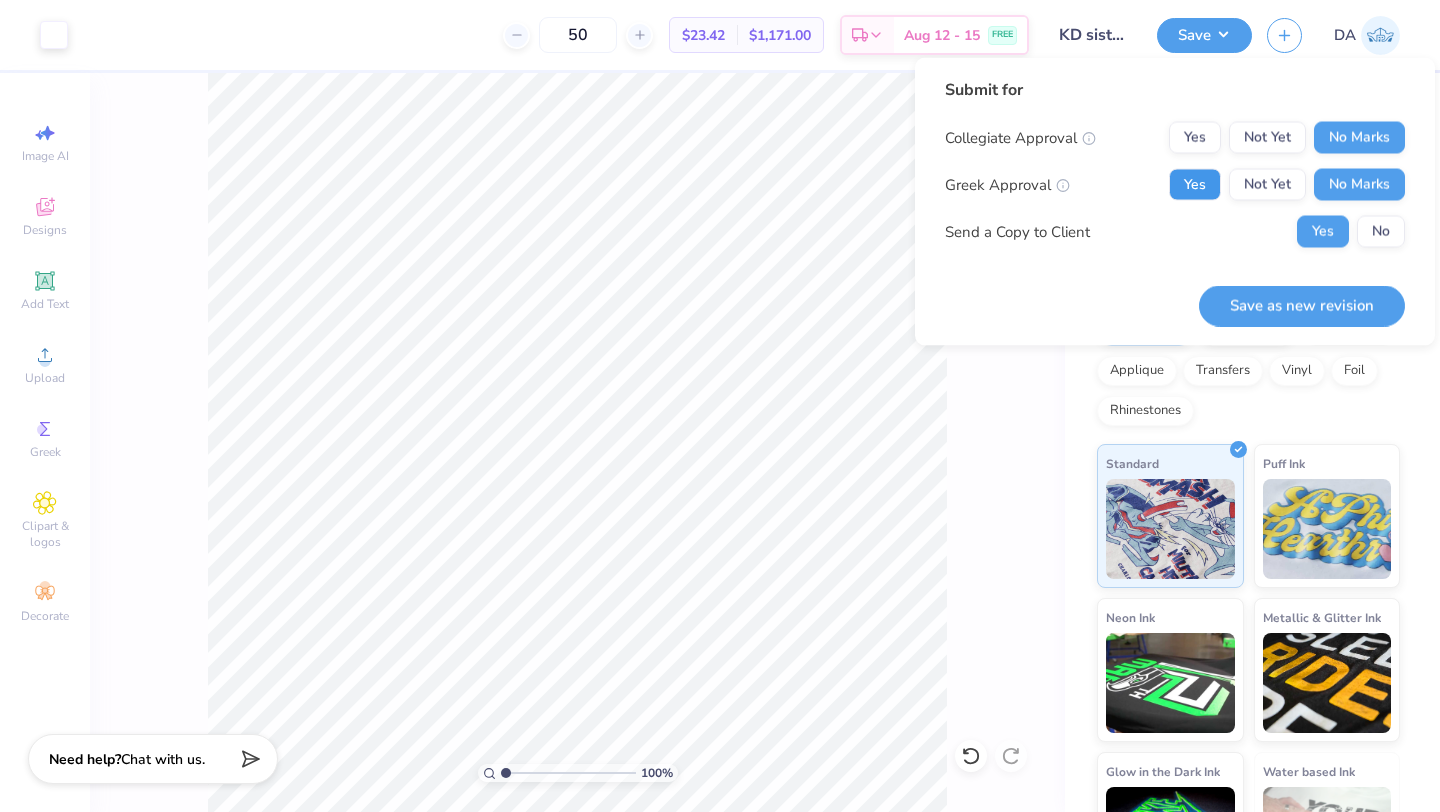 click on "Yes" at bounding box center [1195, 185] 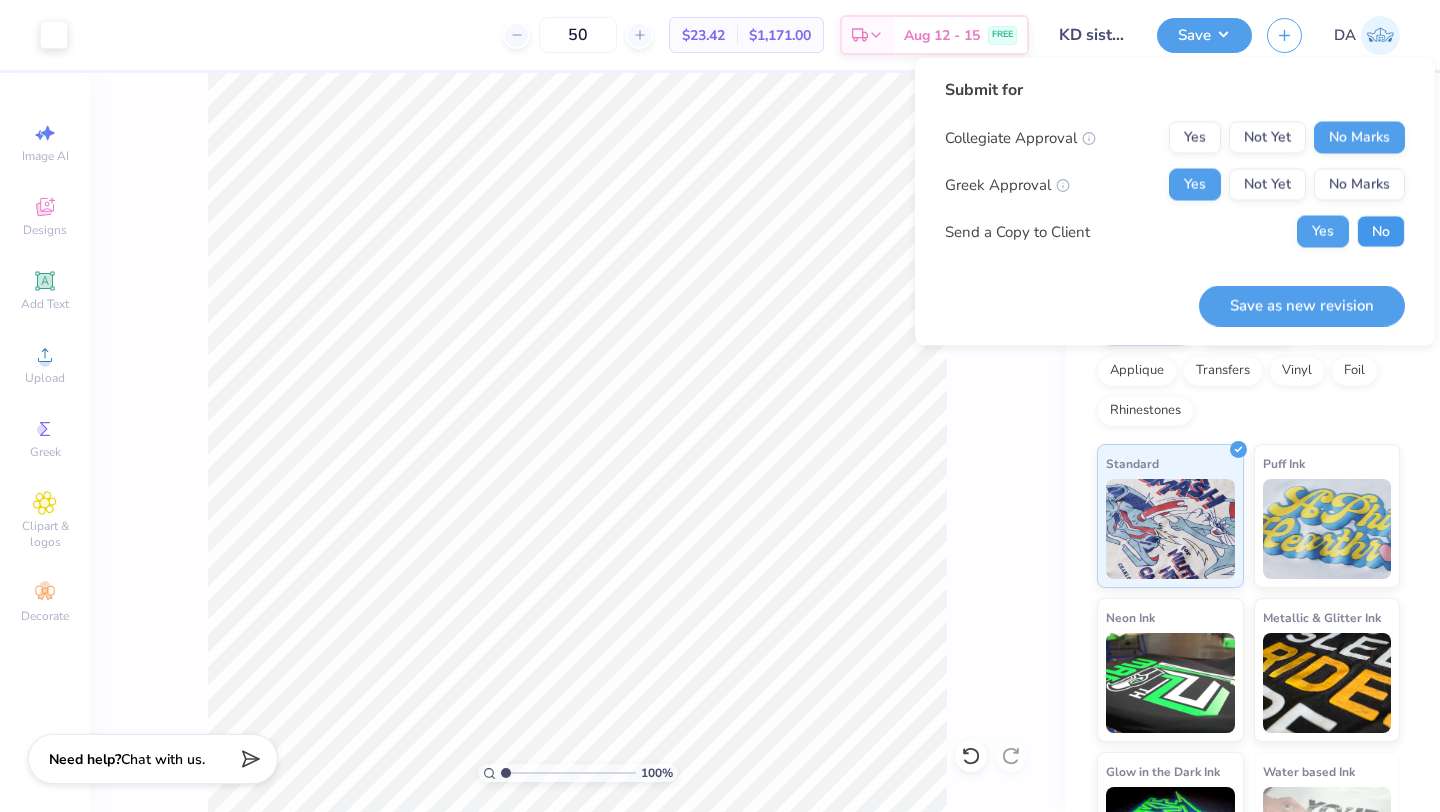 click on "No" at bounding box center [1381, 232] 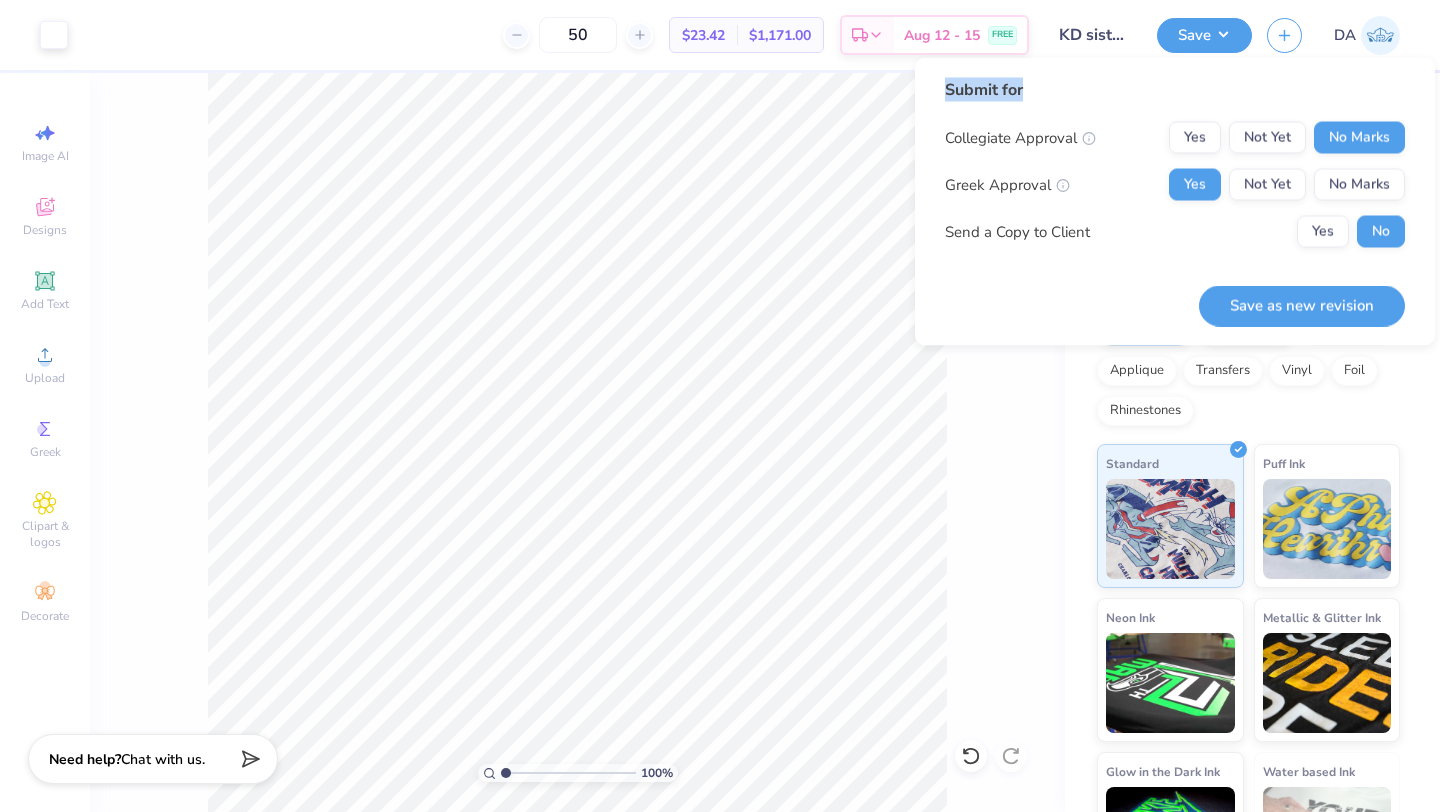 drag, startPoint x: 946, startPoint y: 87, endPoint x: 1052, endPoint y: 97, distance: 106.47065 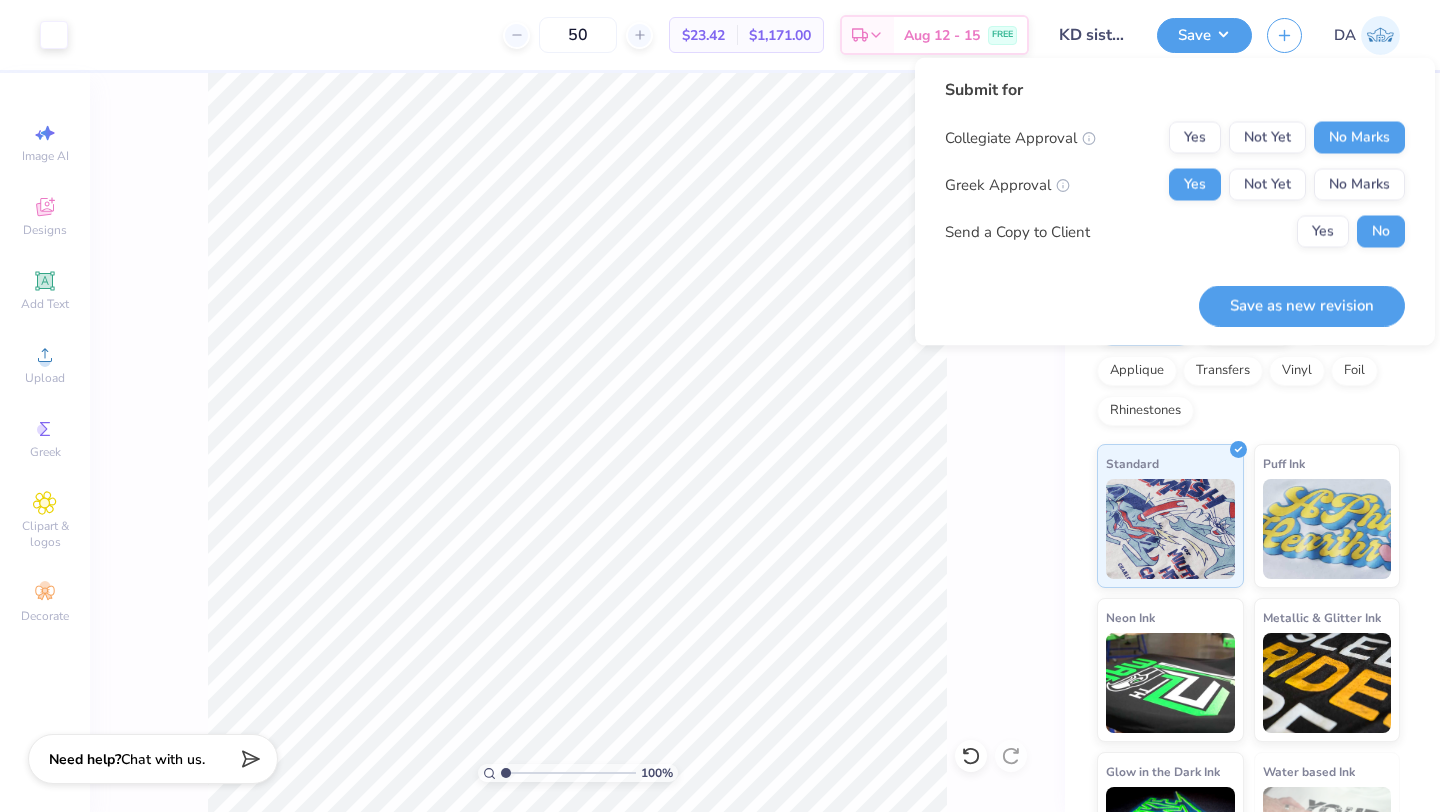 click on "Submit for" at bounding box center [1175, 90] 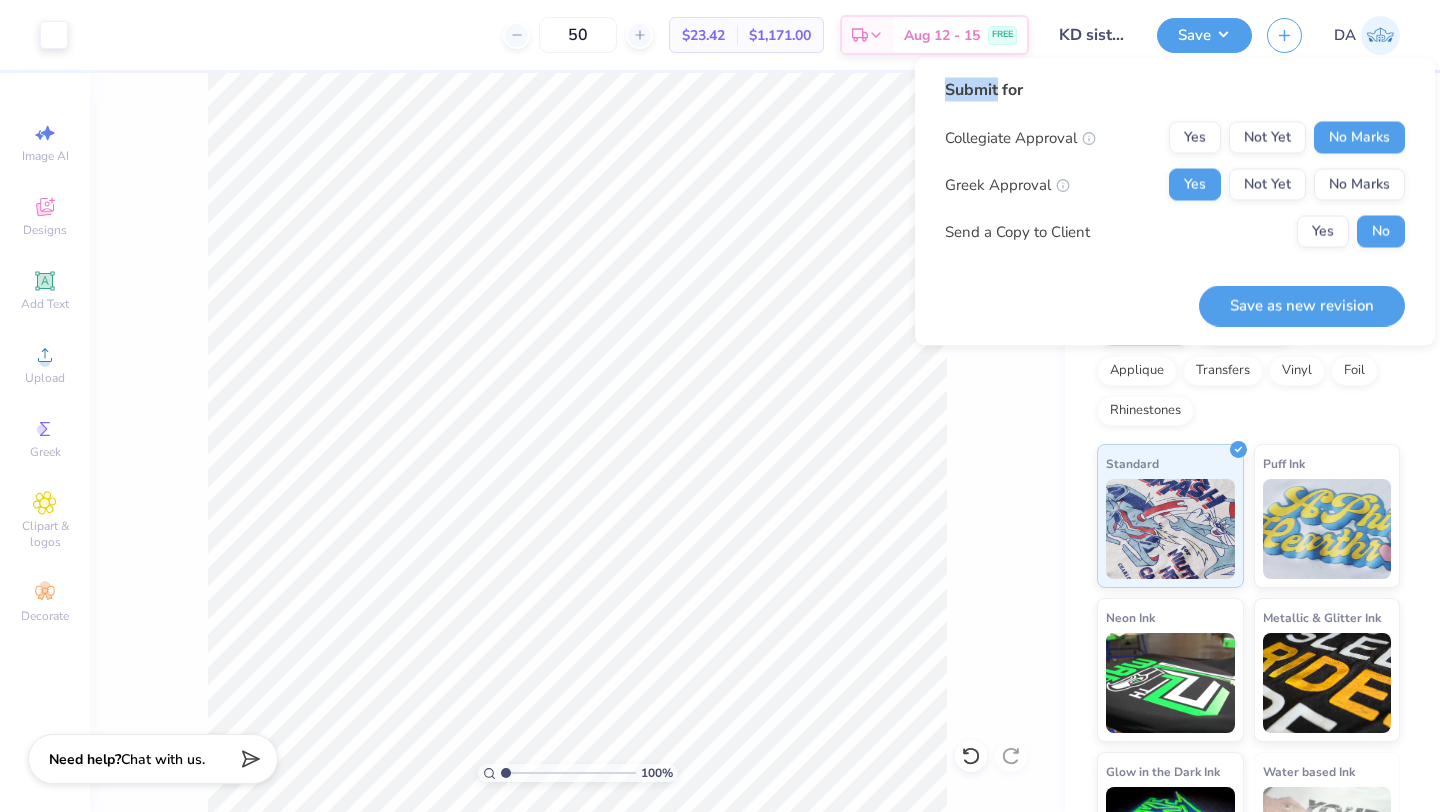click on "Submit for" at bounding box center [1175, 90] 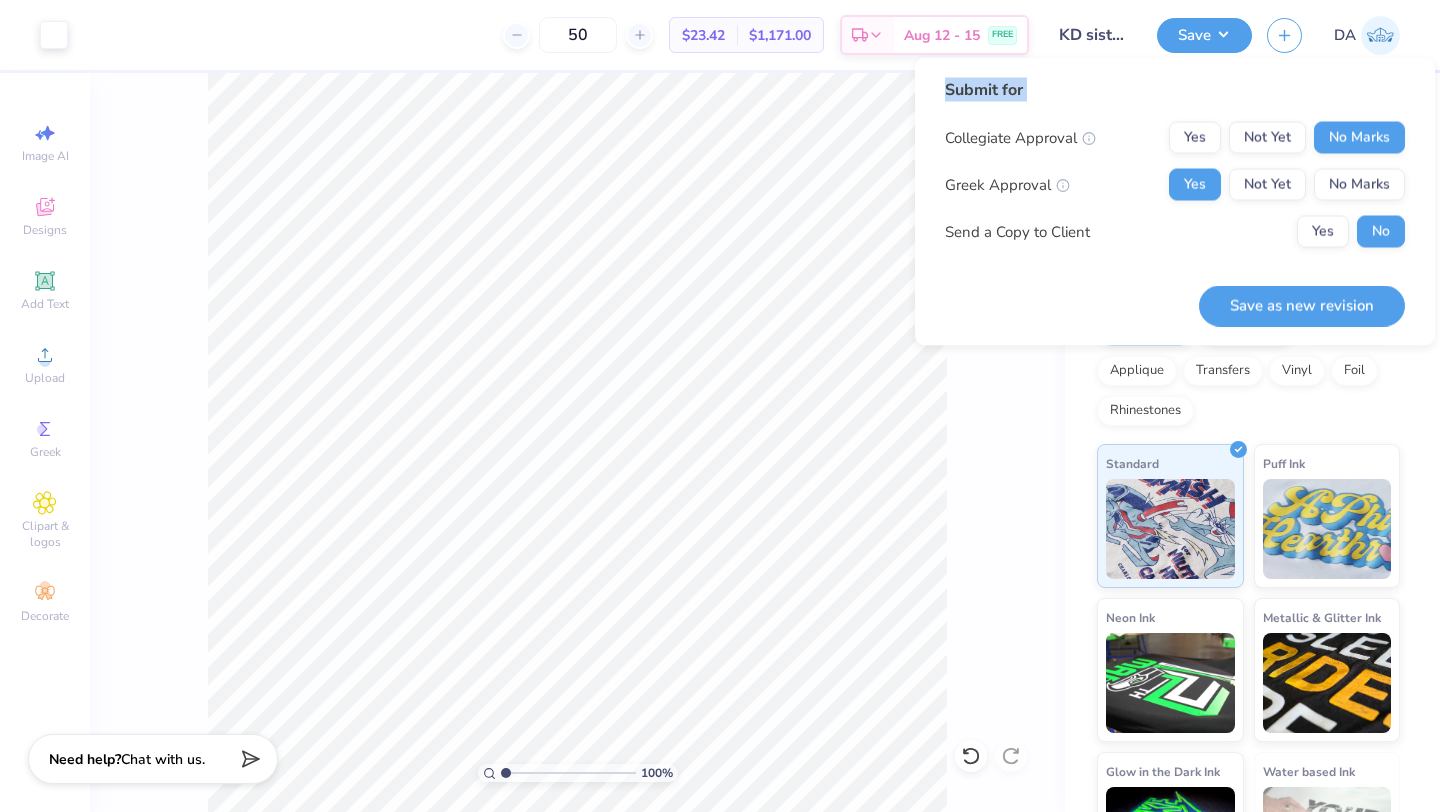click on "Submit for" at bounding box center (1175, 90) 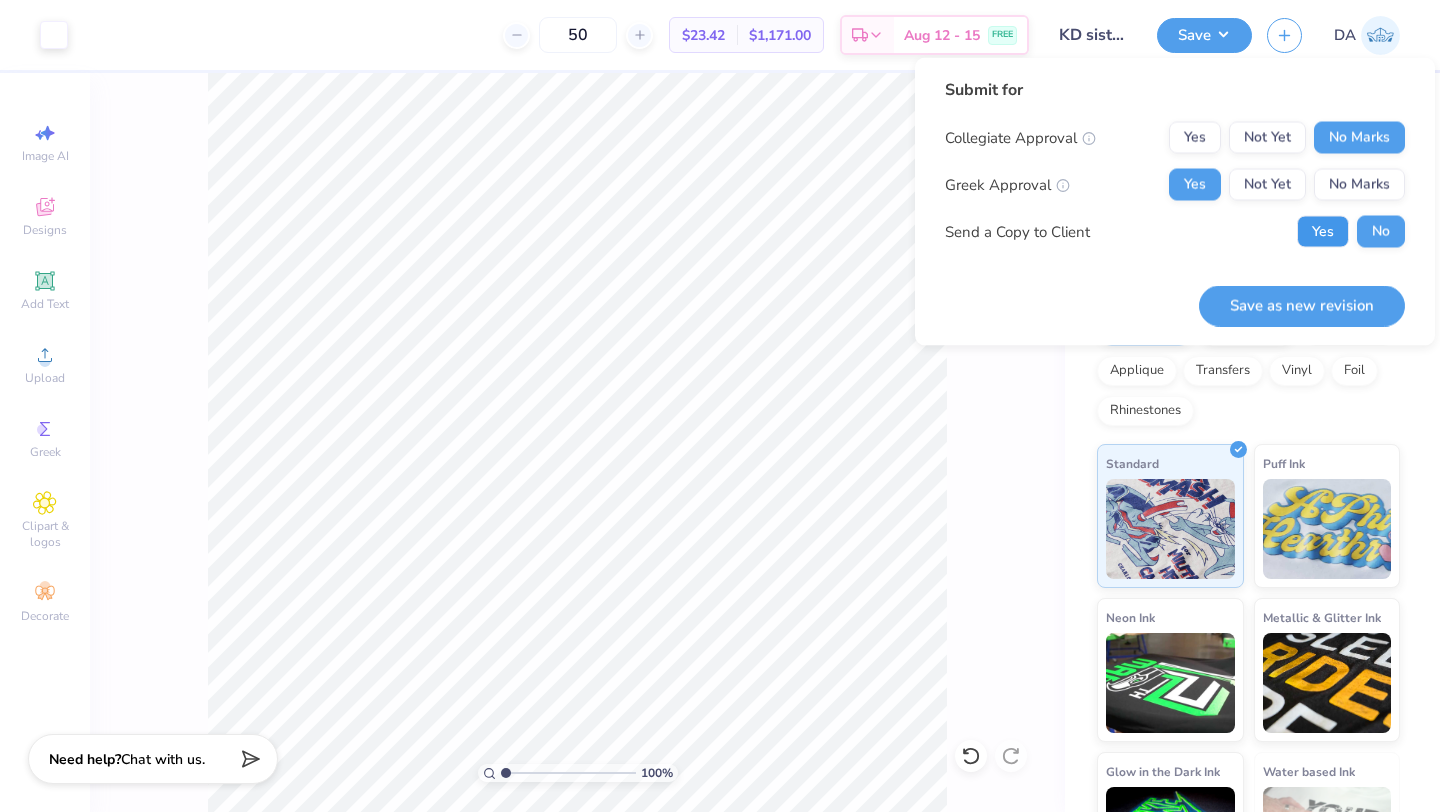click on "Yes" at bounding box center (1323, 232) 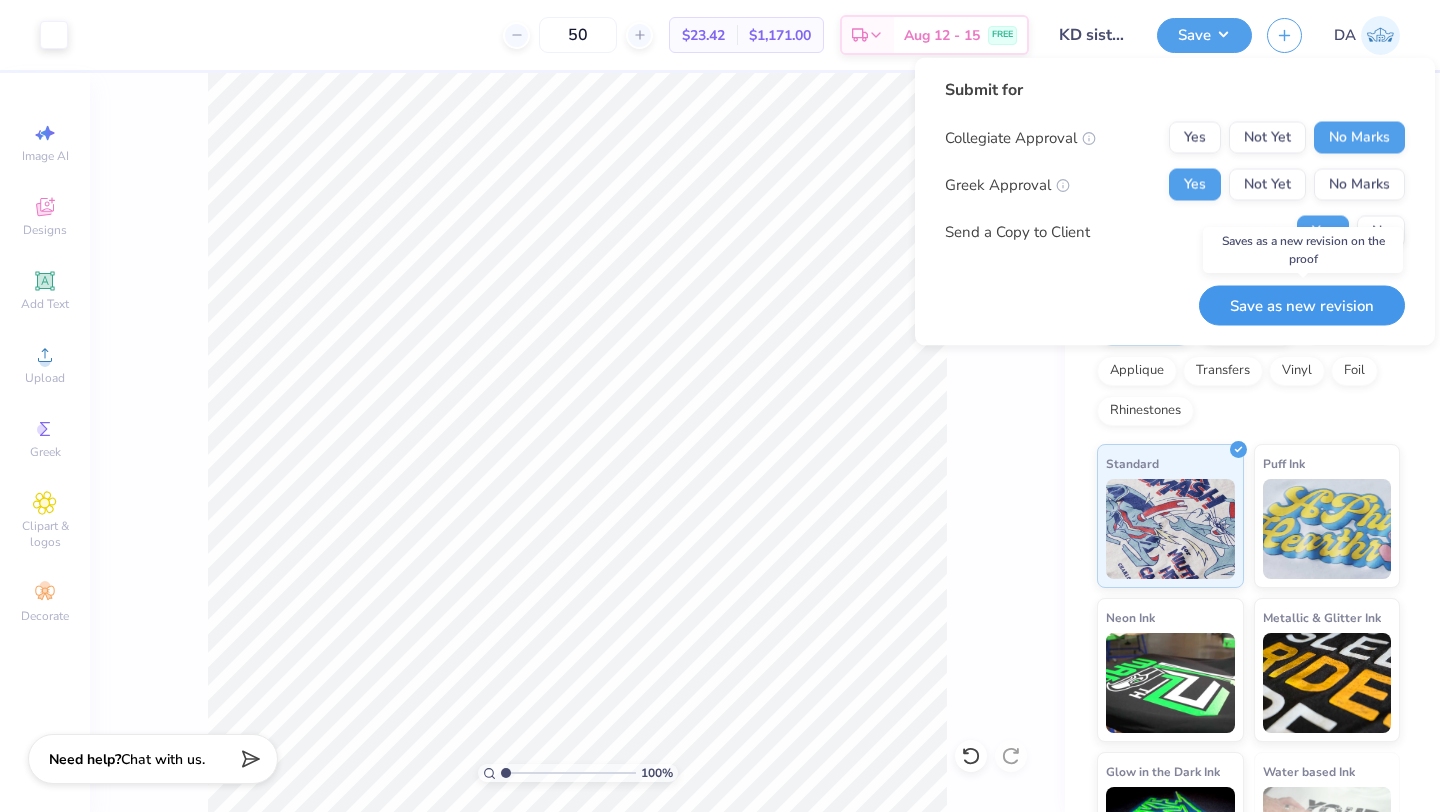 click on "Save as new revision" at bounding box center [1302, 305] 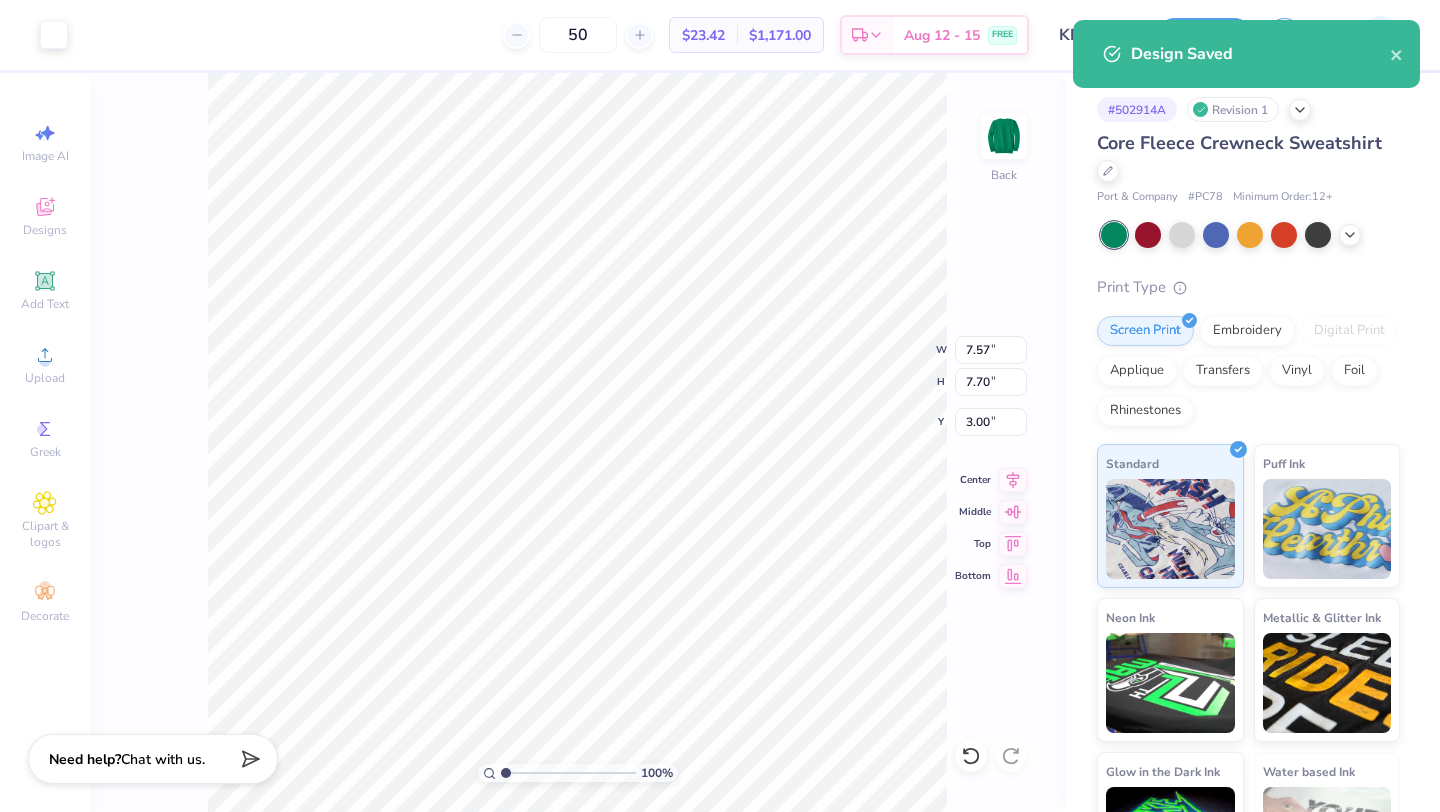 type on "7.28" 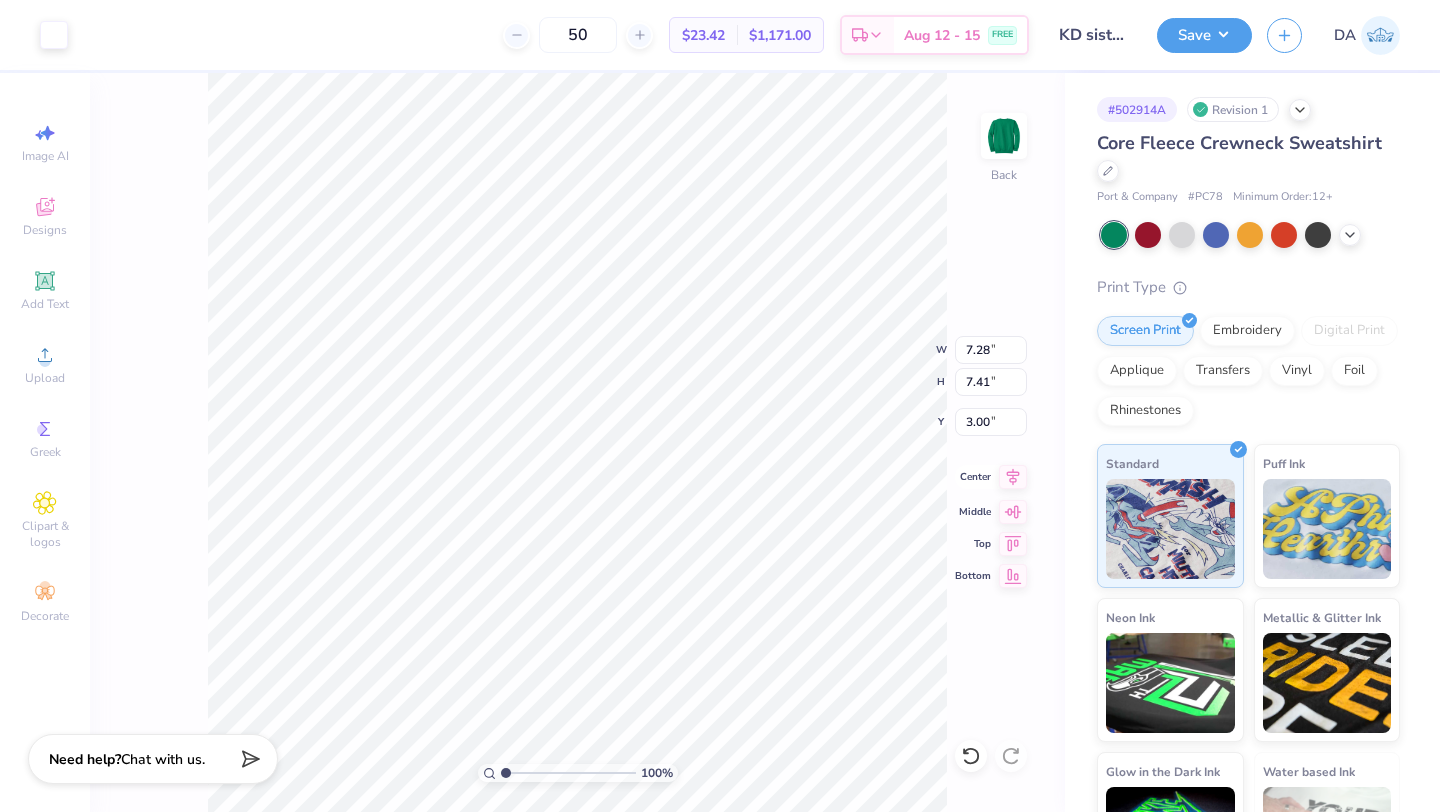 click 